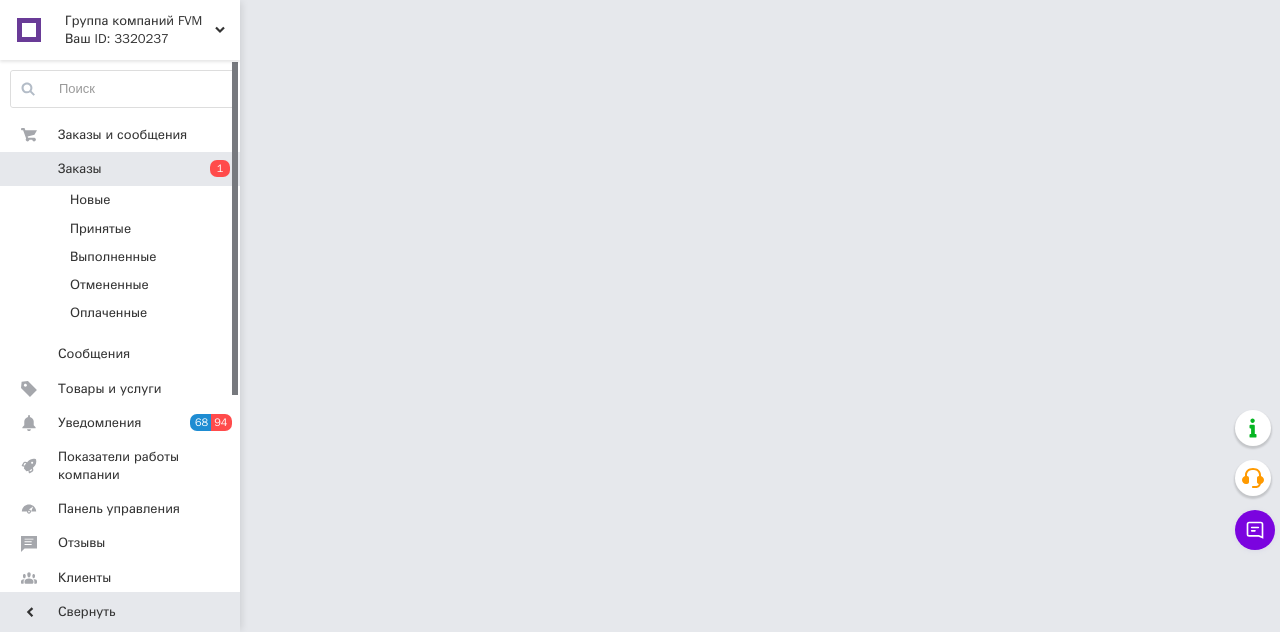scroll, scrollTop: 0, scrollLeft: 0, axis: both 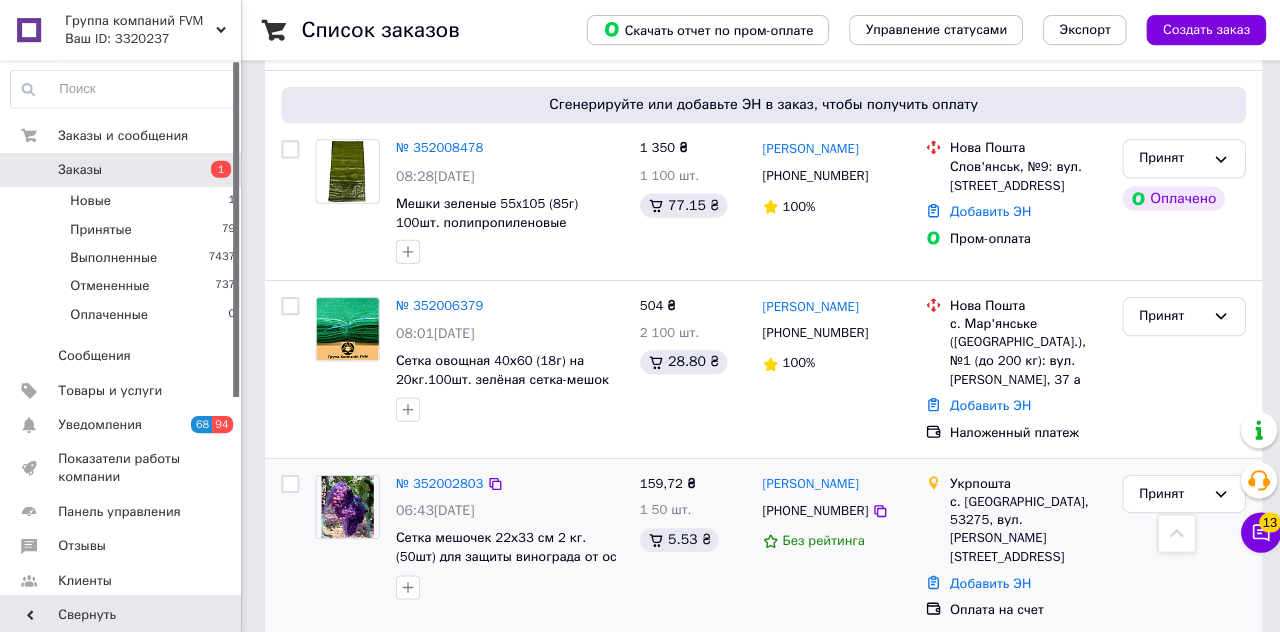 click on "5.53 ₴" at bounding box center [676, 538] 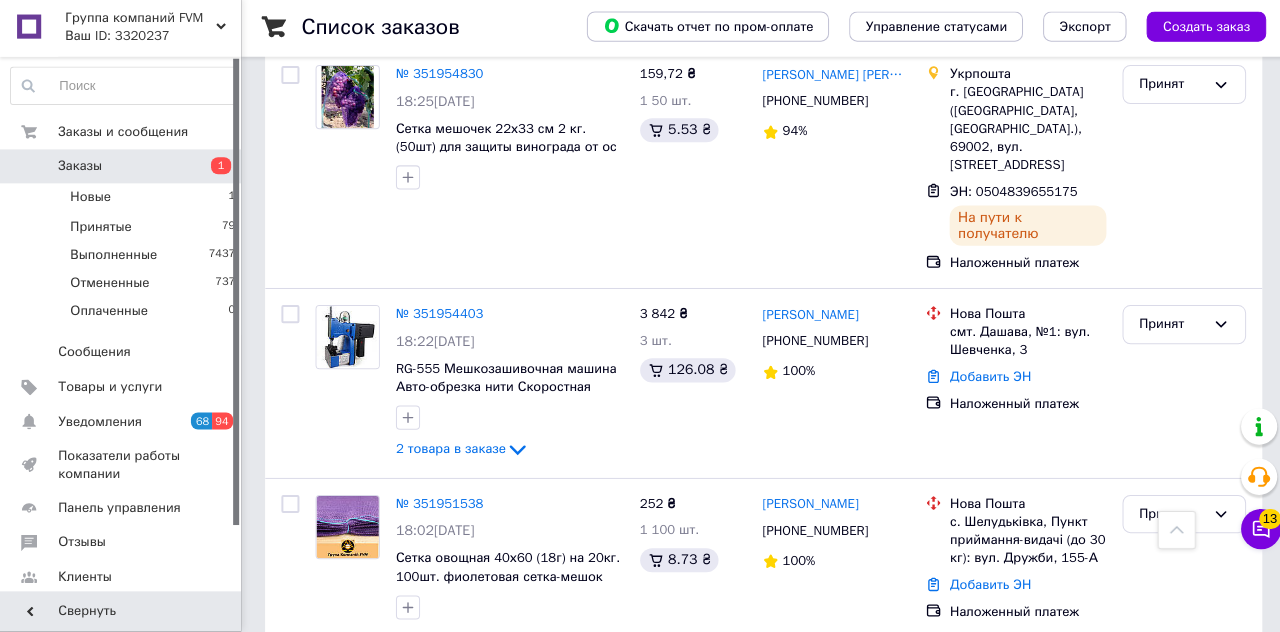 click on "159,72 ₴" at bounding box center [690, 663] 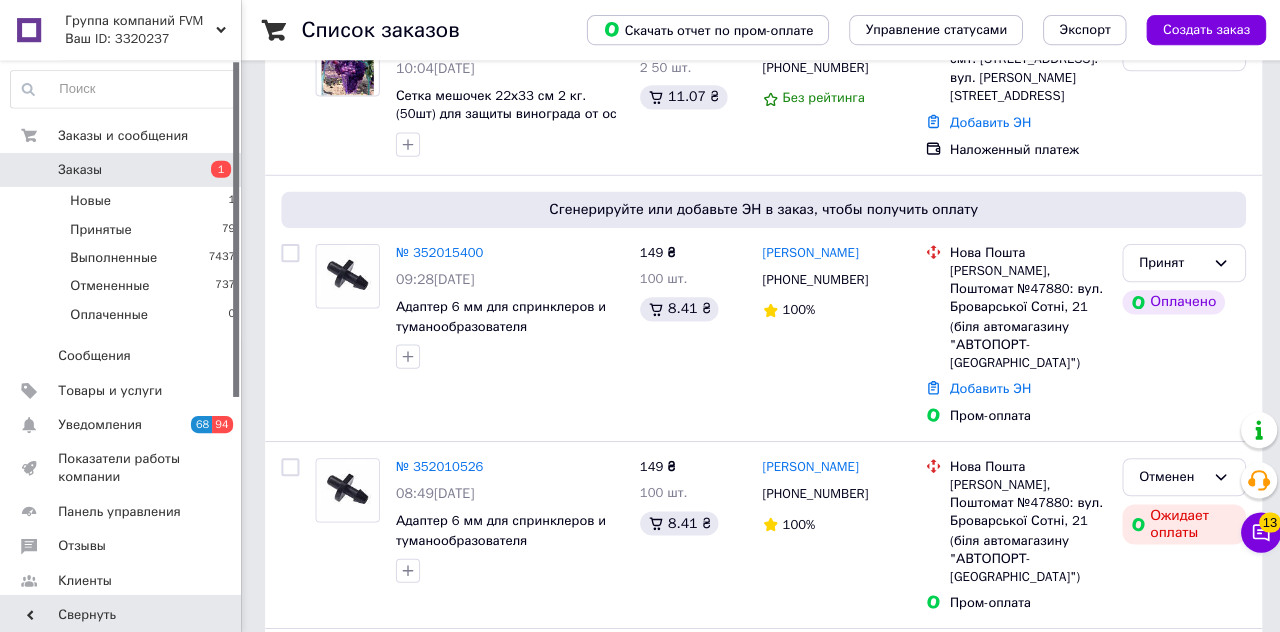 scroll, scrollTop: 0, scrollLeft: 0, axis: both 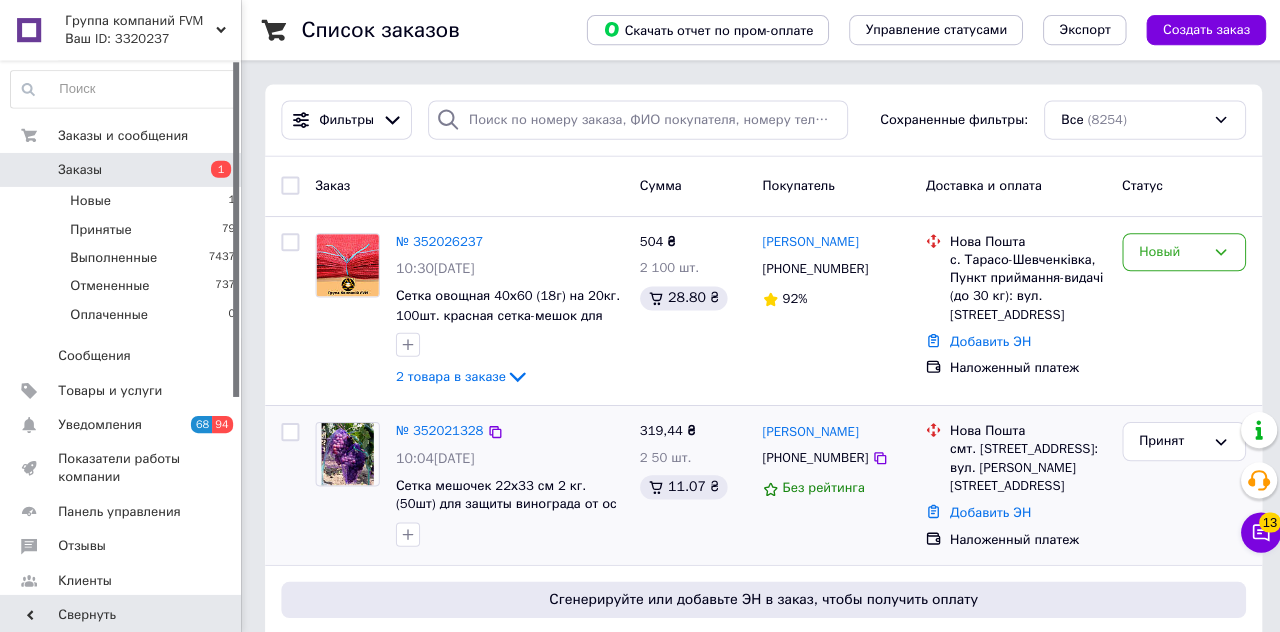 click 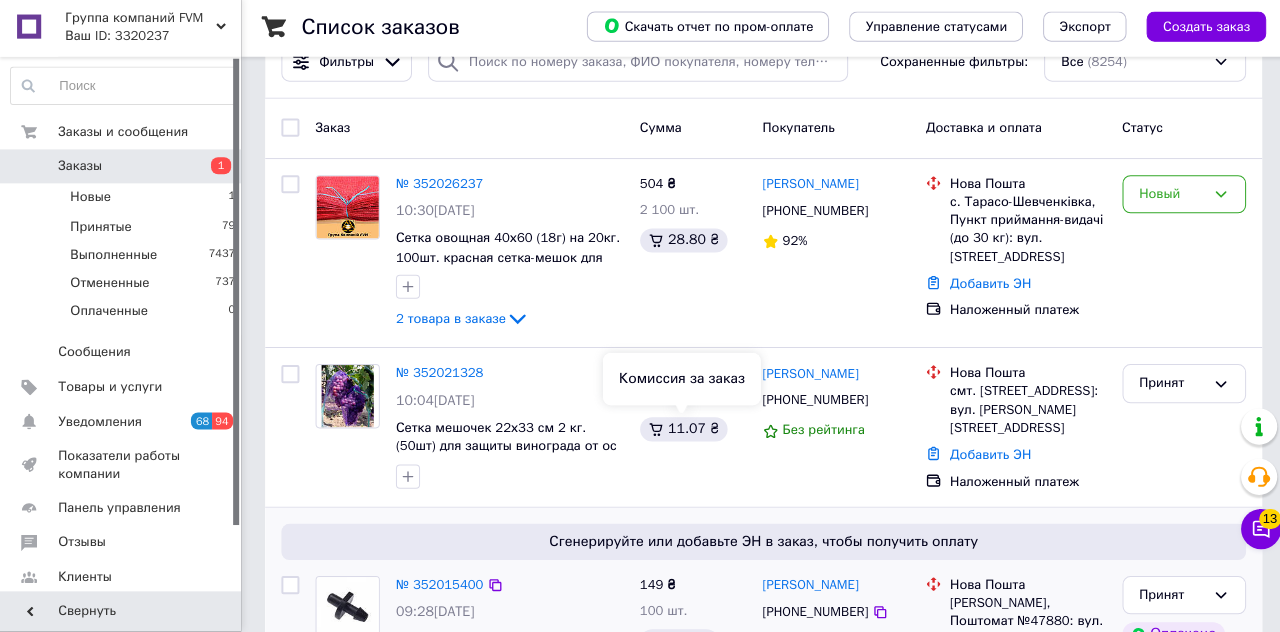 click on "149 ₴ 100 шт. 8.41 ₴" at bounding box center [690, 667] 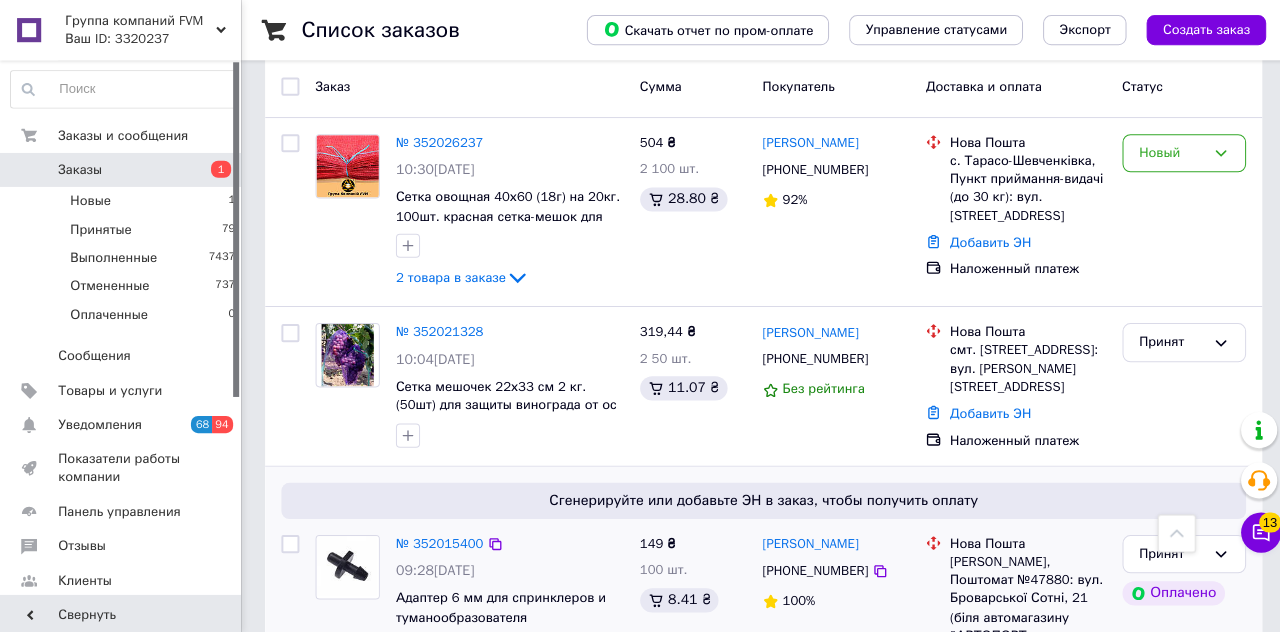 scroll, scrollTop: 0, scrollLeft: 0, axis: both 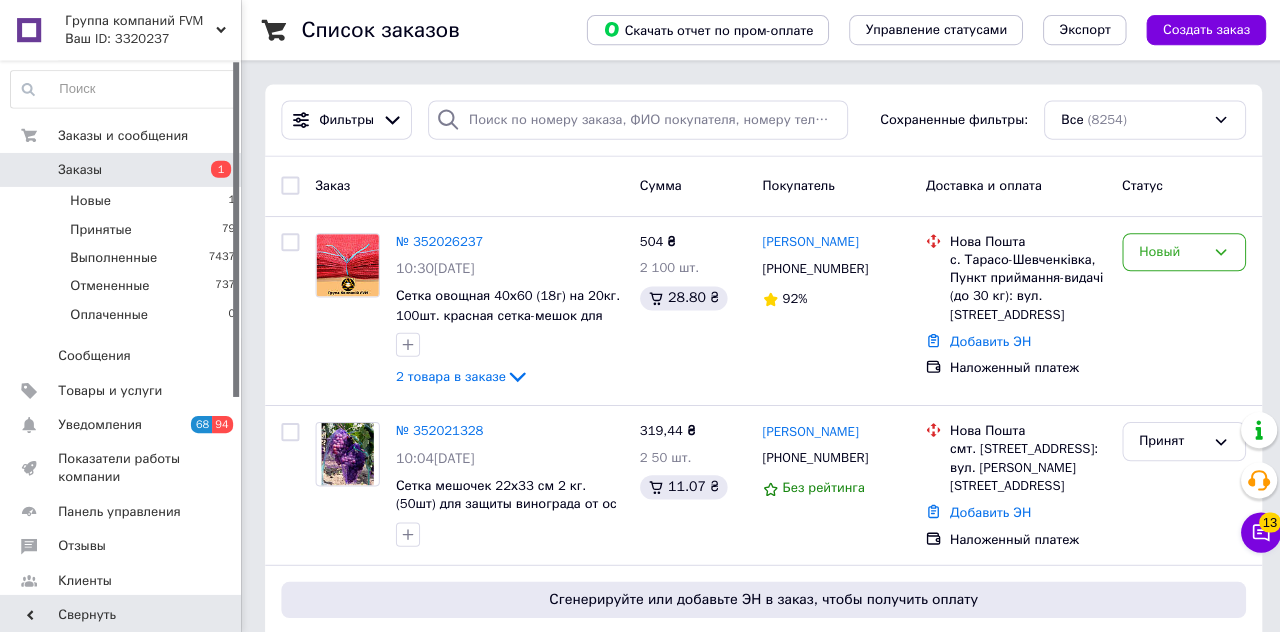 click on "Группа компаний FVM Ваш ID: 3320237" at bounding box center [149, 30] 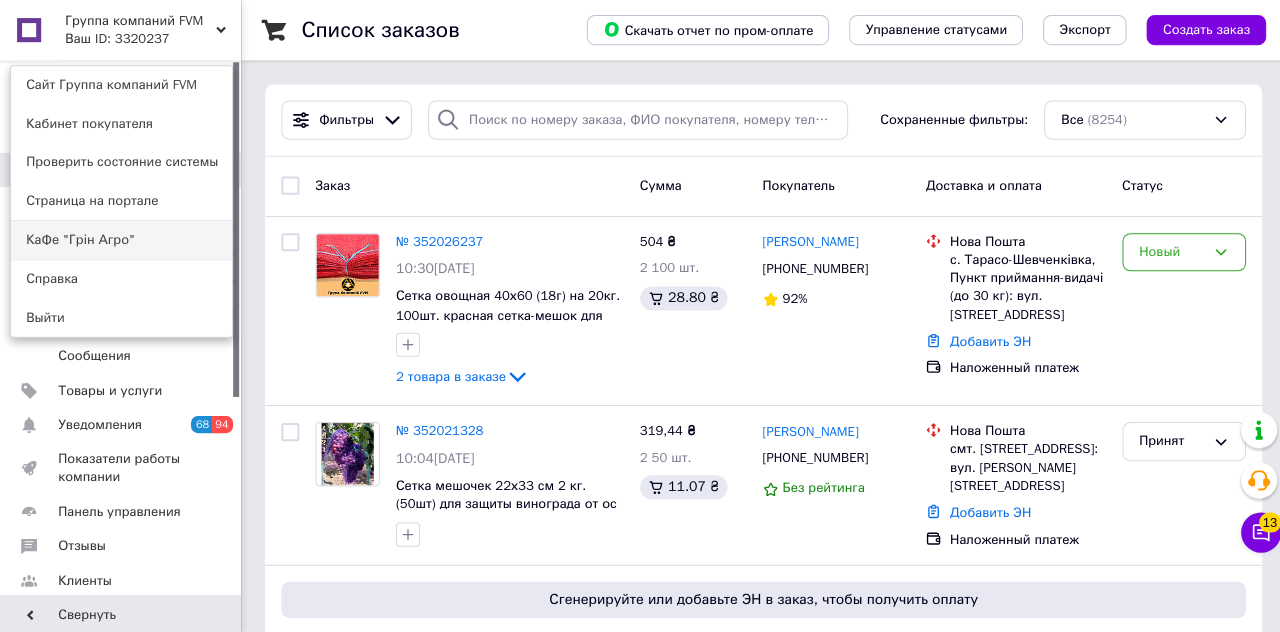 click on "КаФе "Грін Агро"" at bounding box center (121, 239) 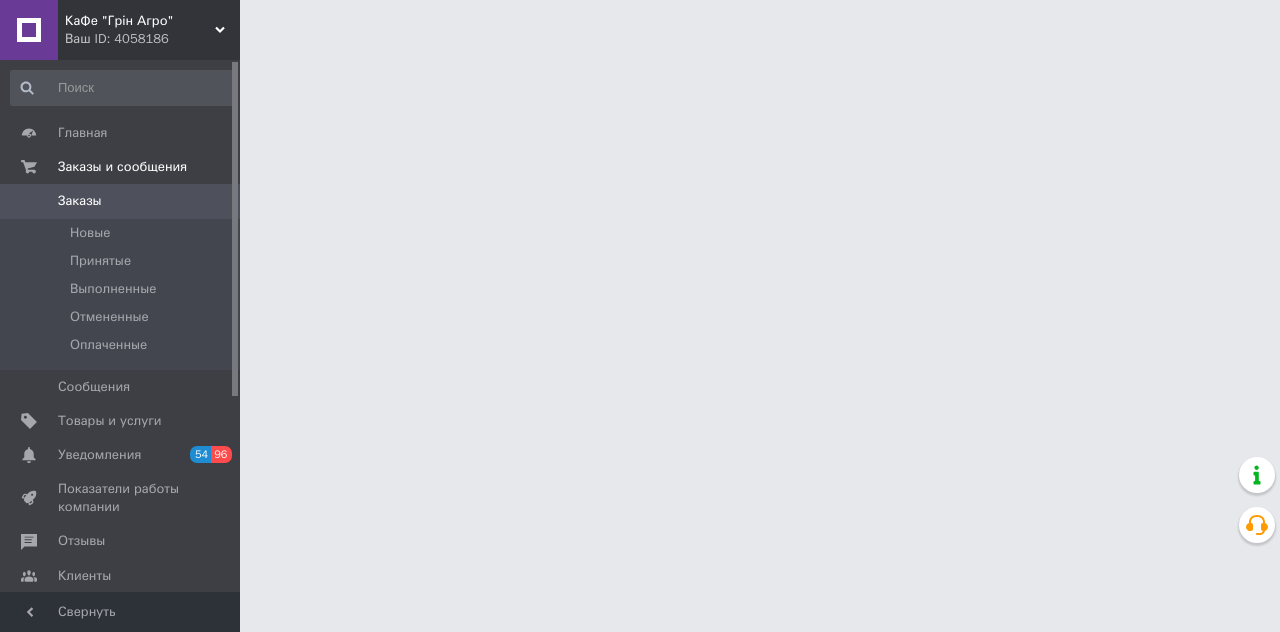 scroll, scrollTop: 0, scrollLeft: 0, axis: both 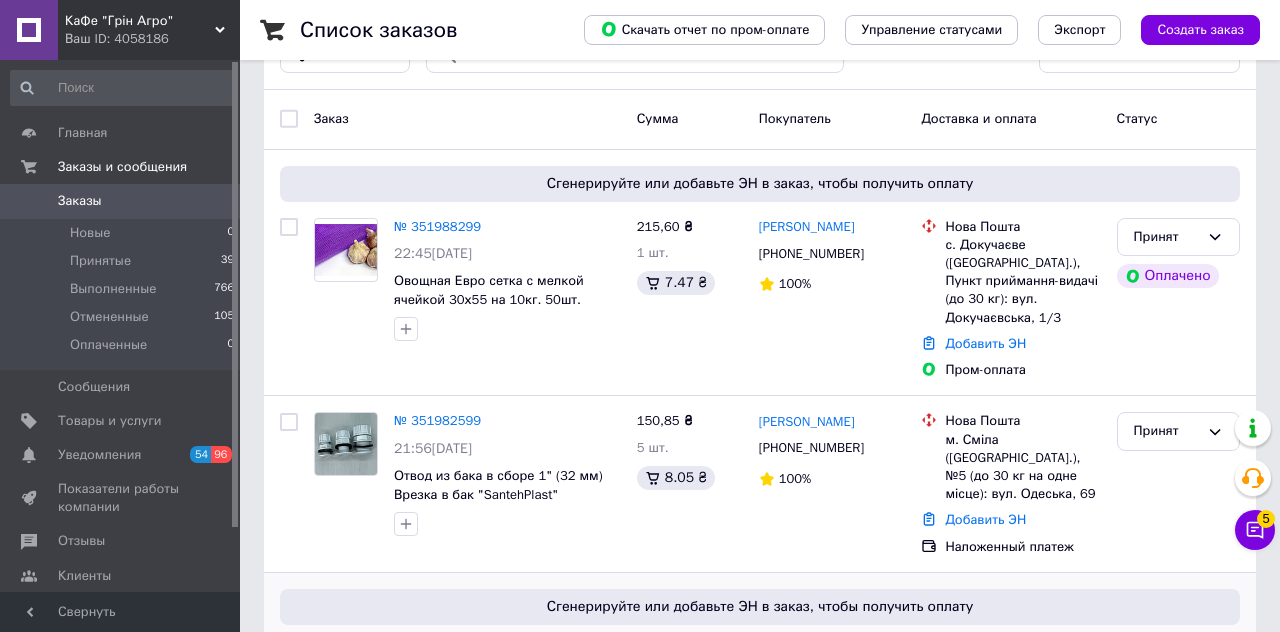 click on "№ 351978062" at bounding box center [507, 650] 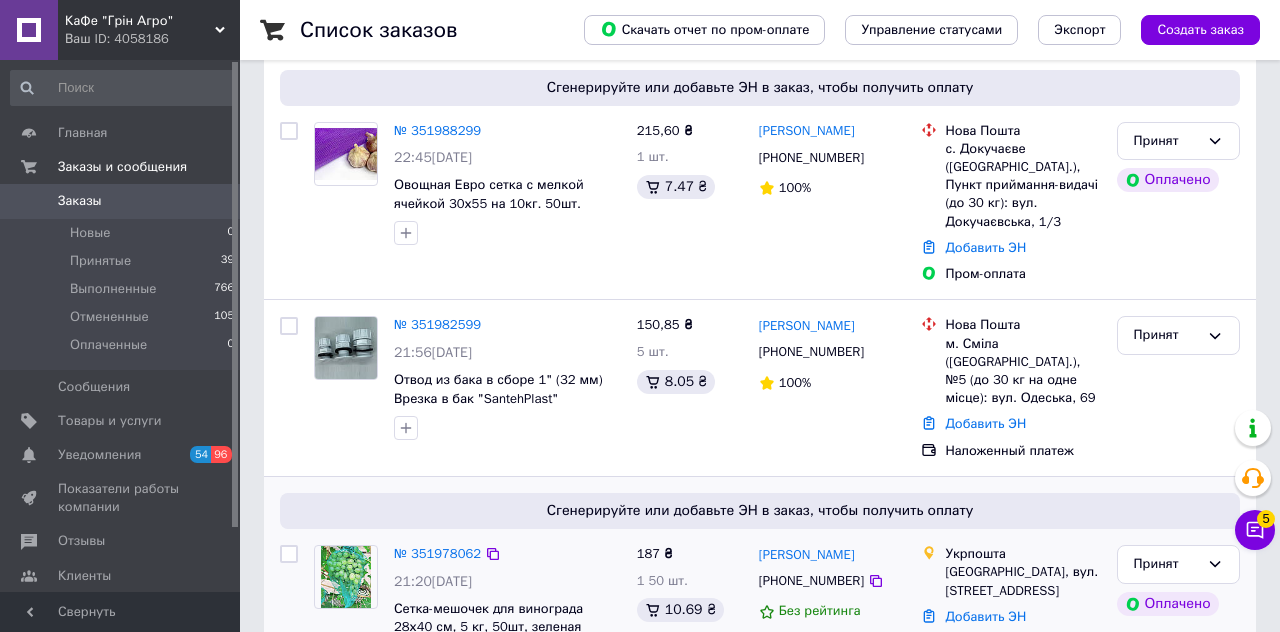 scroll, scrollTop: 166, scrollLeft: 0, axis: vertical 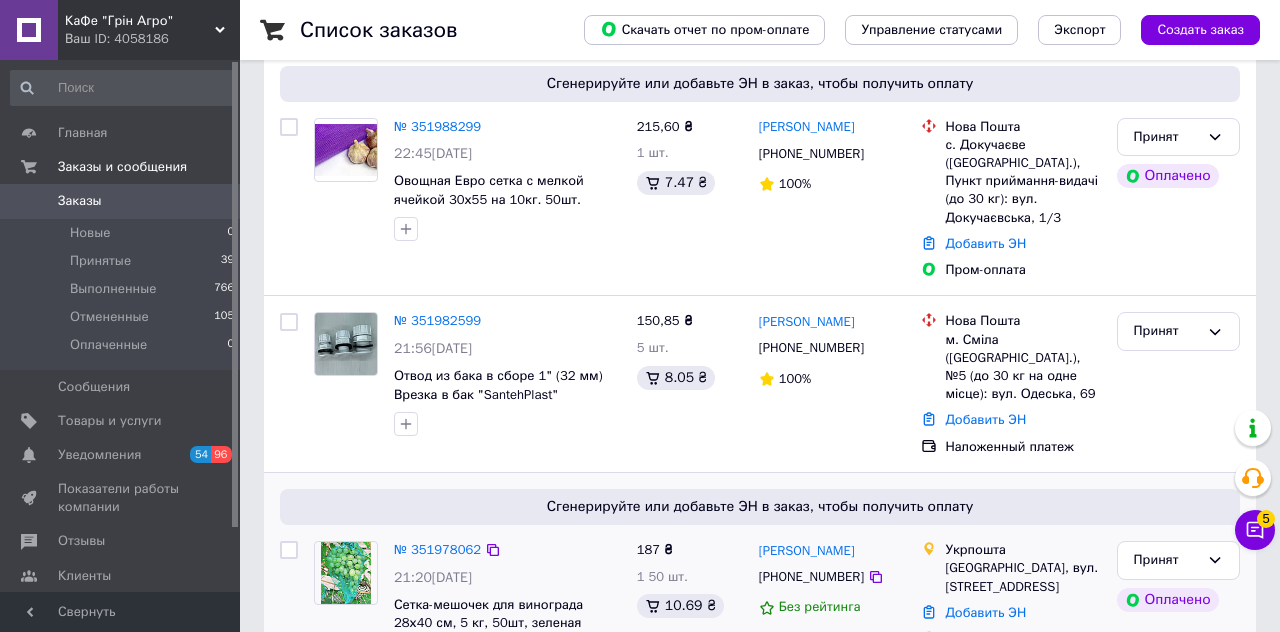 click on "Сетка-мешочек для винограда 28х40 см, 5 кг, 50шт, зеленая" at bounding box center [507, 614] 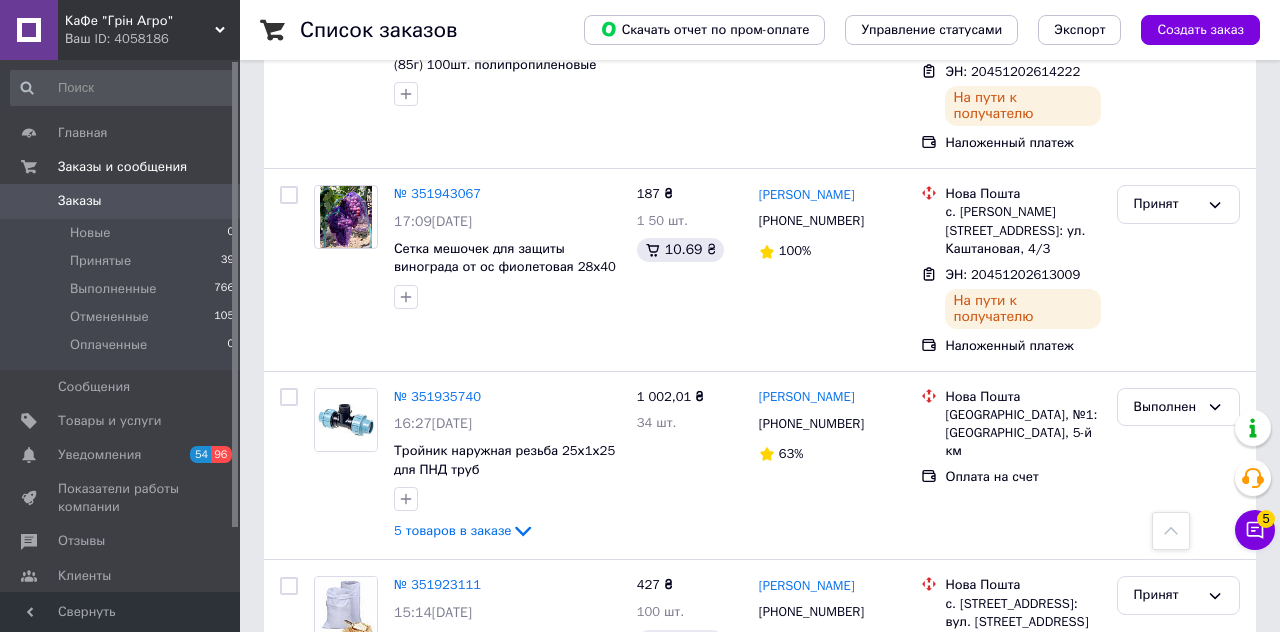 scroll, scrollTop: 1646, scrollLeft: 0, axis: vertical 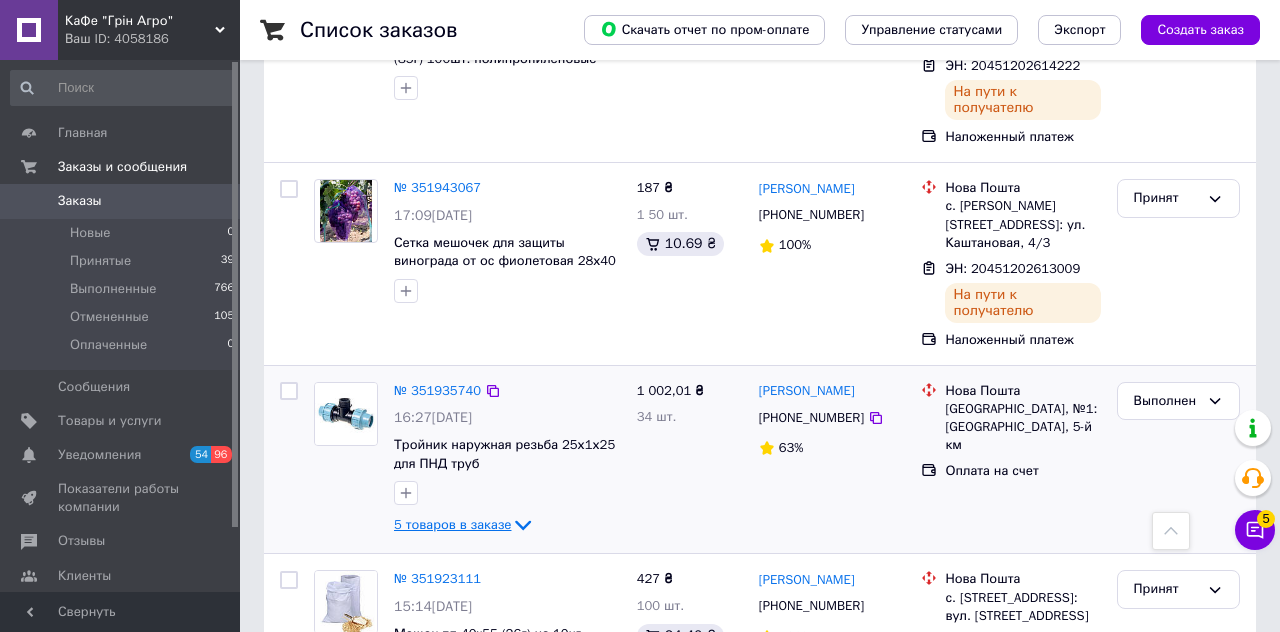 click 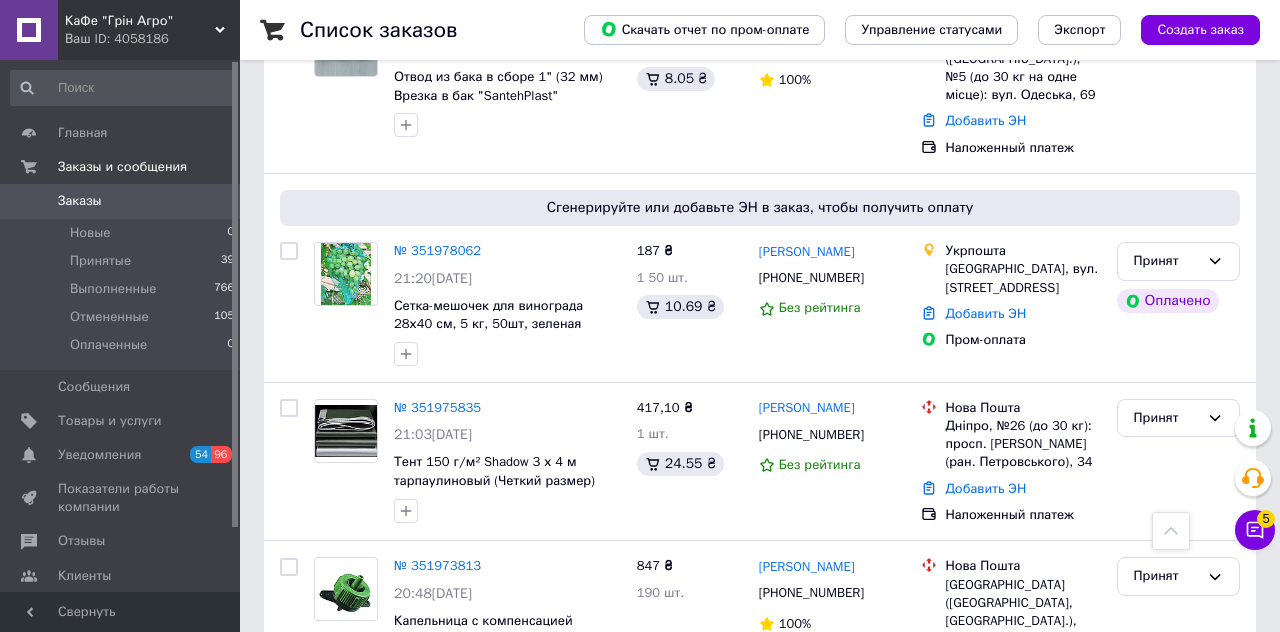 scroll, scrollTop: 0, scrollLeft: 0, axis: both 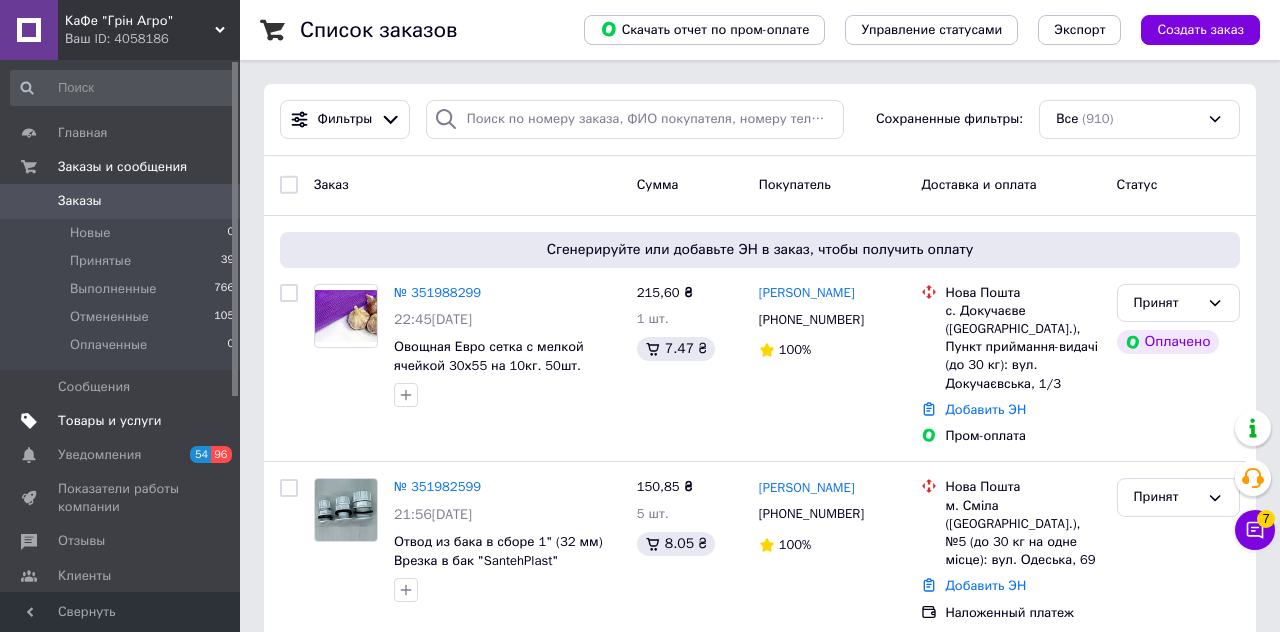click on "Товары и услуги" at bounding box center (110, 421) 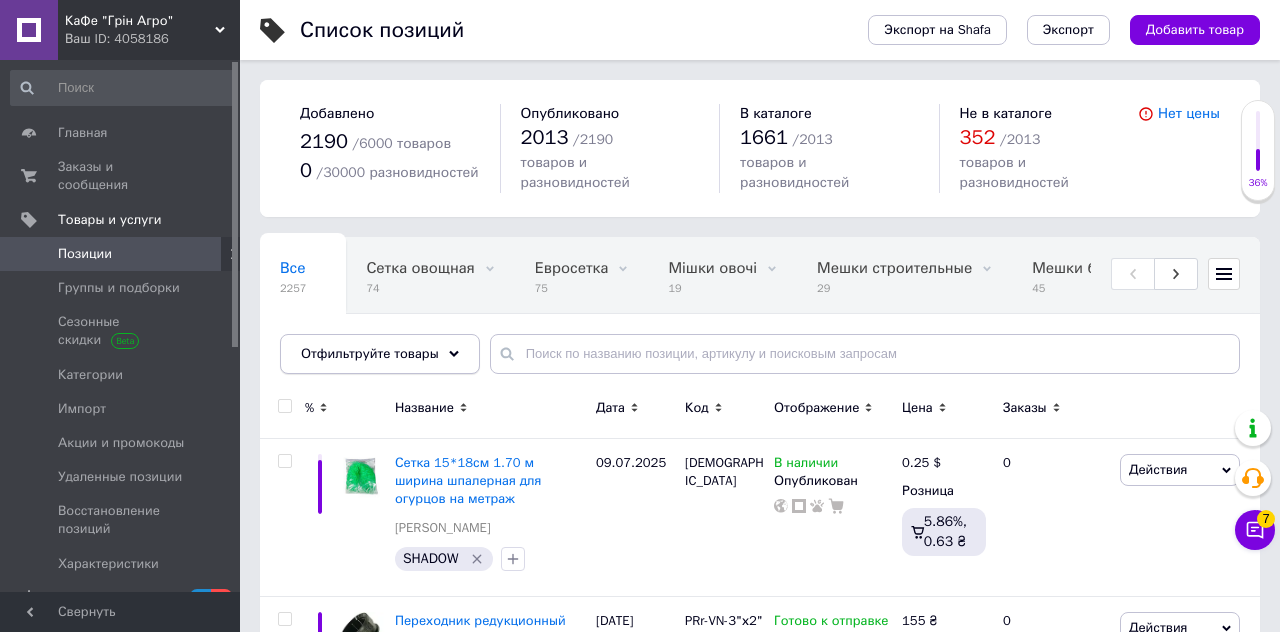 click 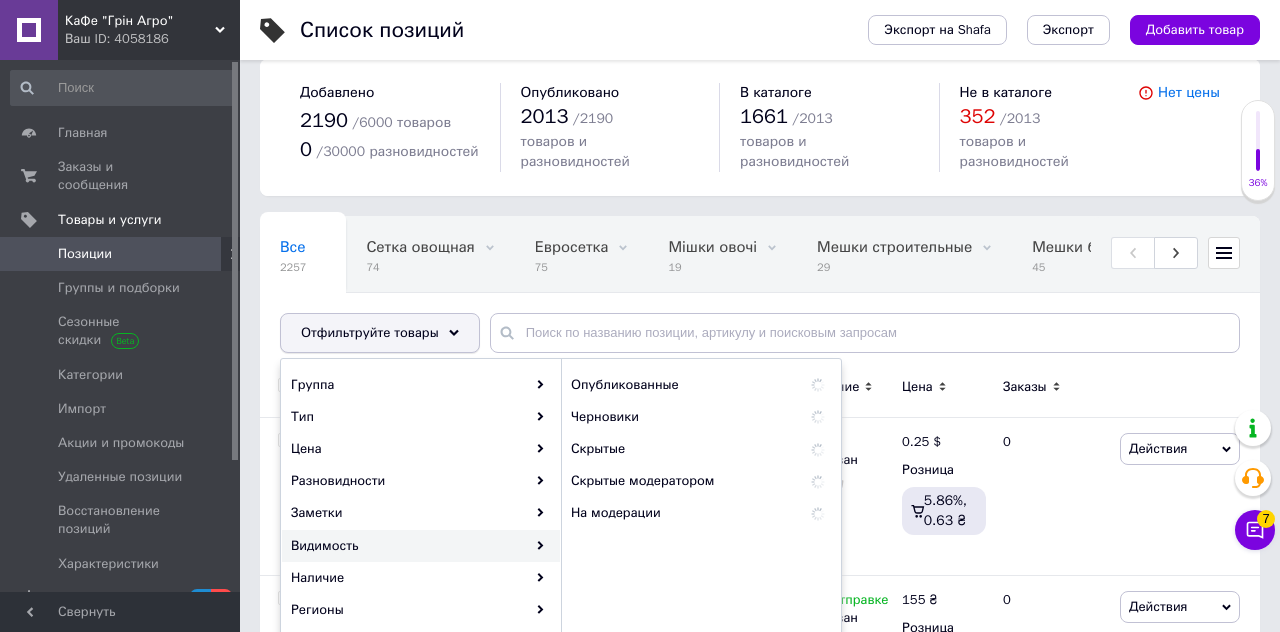 scroll, scrollTop: 27, scrollLeft: 0, axis: vertical 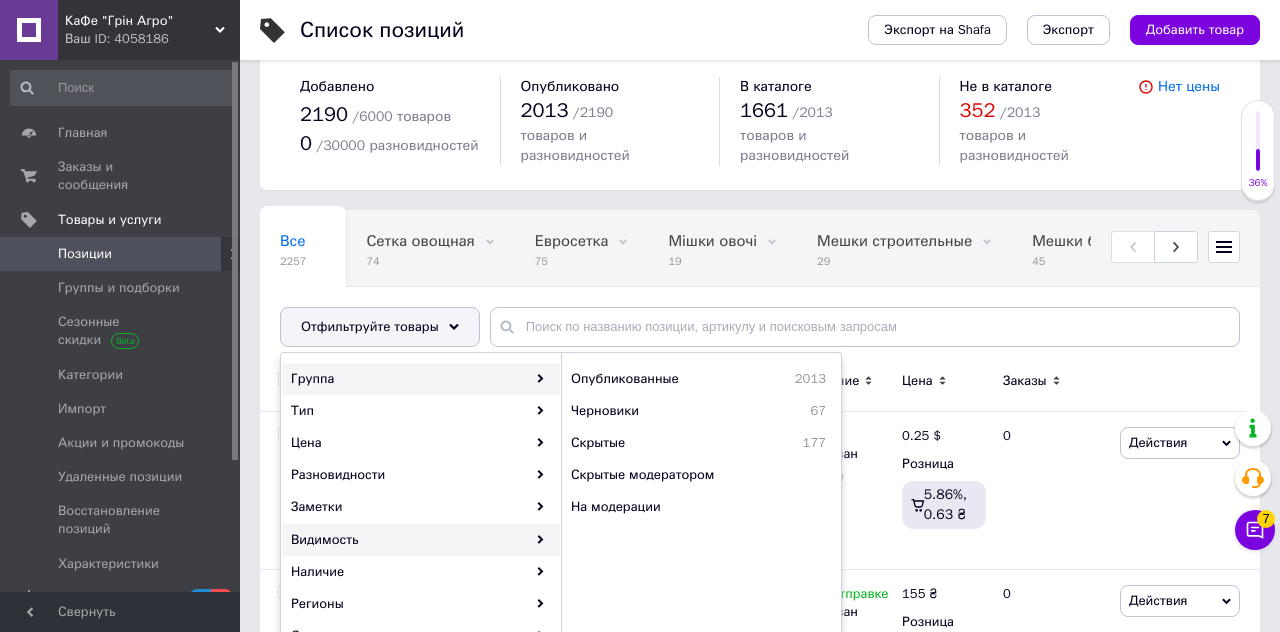 click on "Группа" at bounding box center [421, 379] 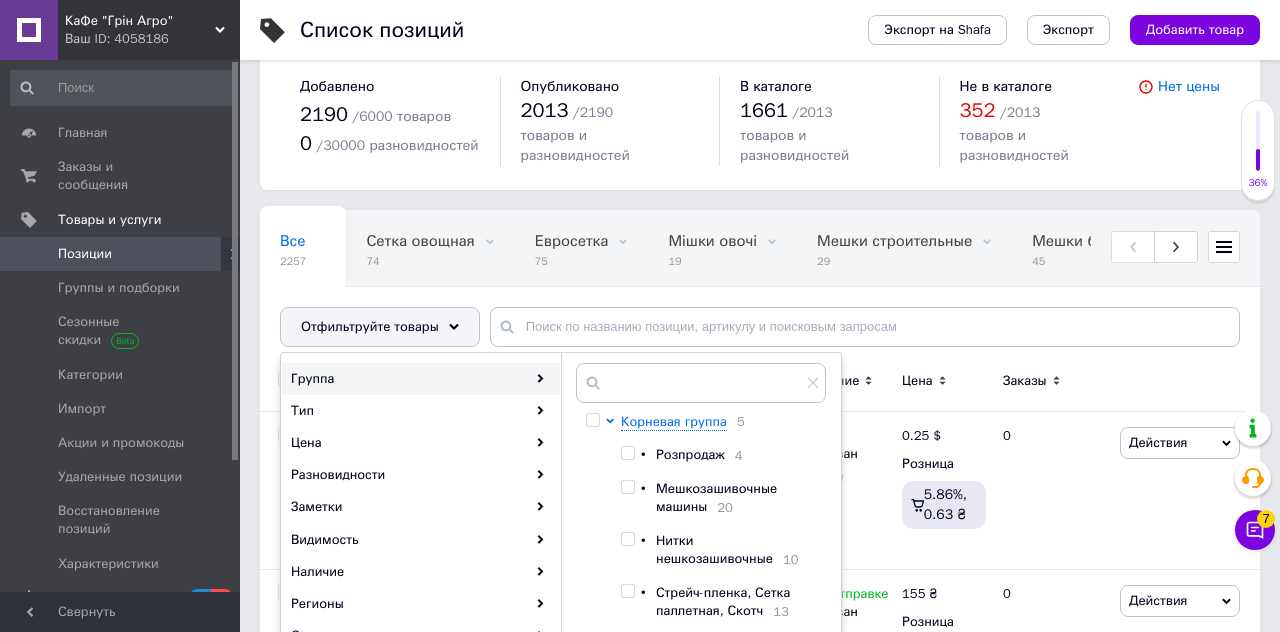 click on "Группа" at bounding box center (421, 379) 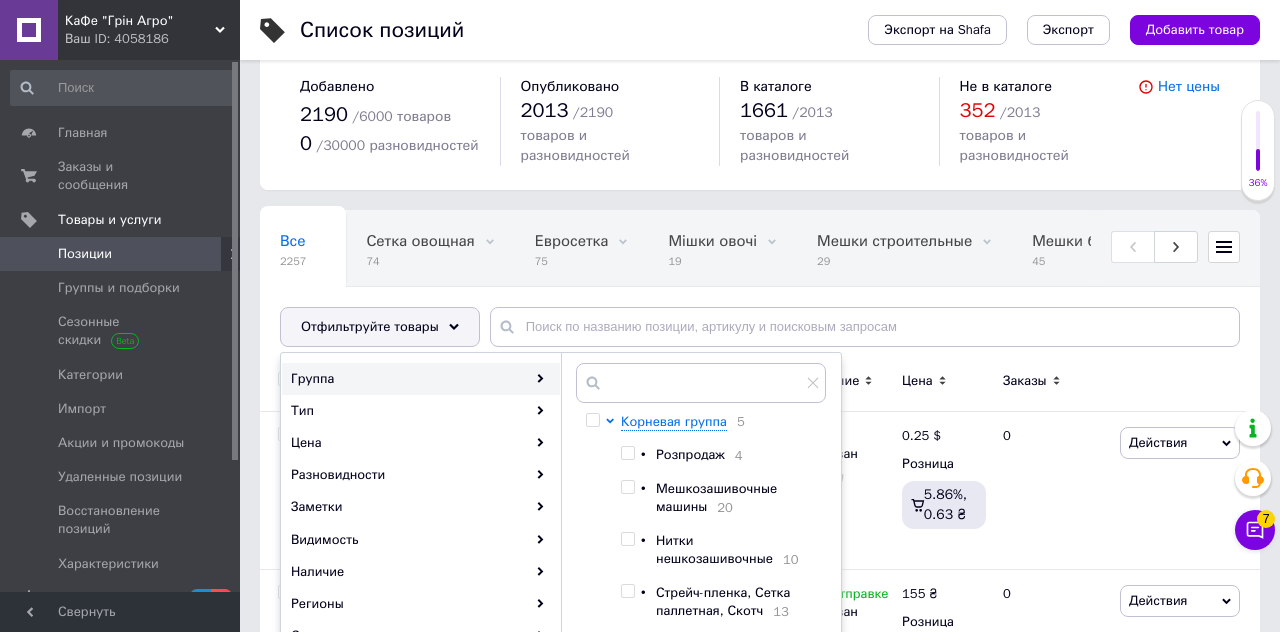 click on "Нитки нешкозашивочные" at bounding box center (714, 549) 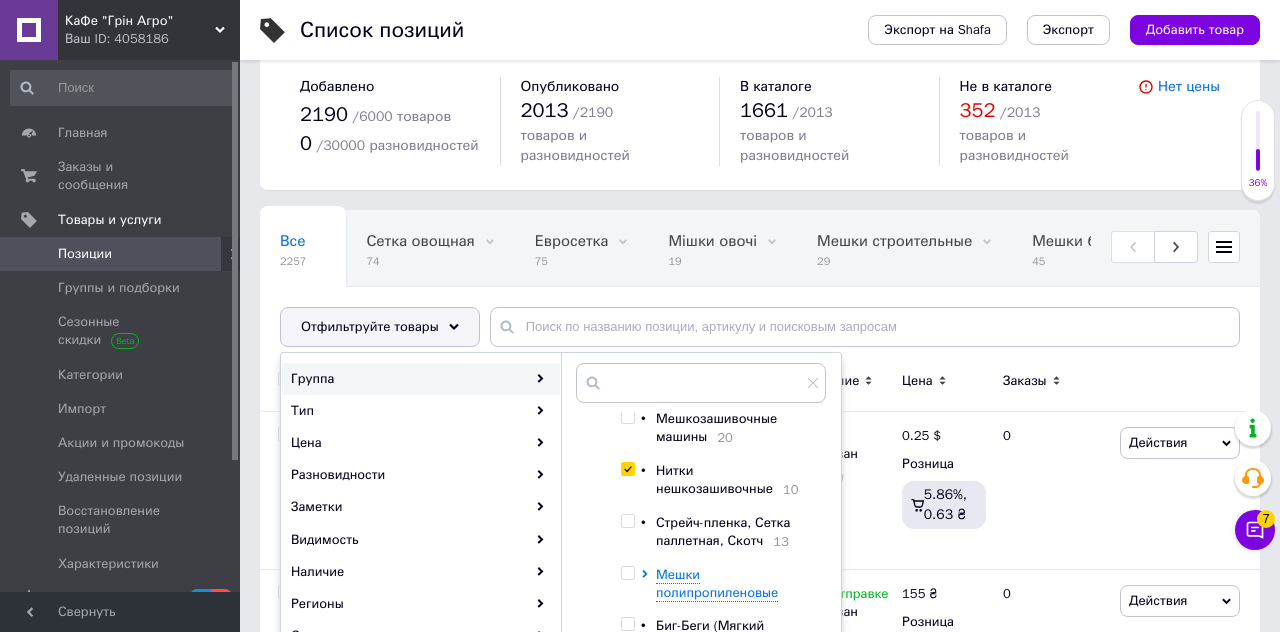 scroll, scrollTop: 70, scrollLeft: 0, axis: vertical 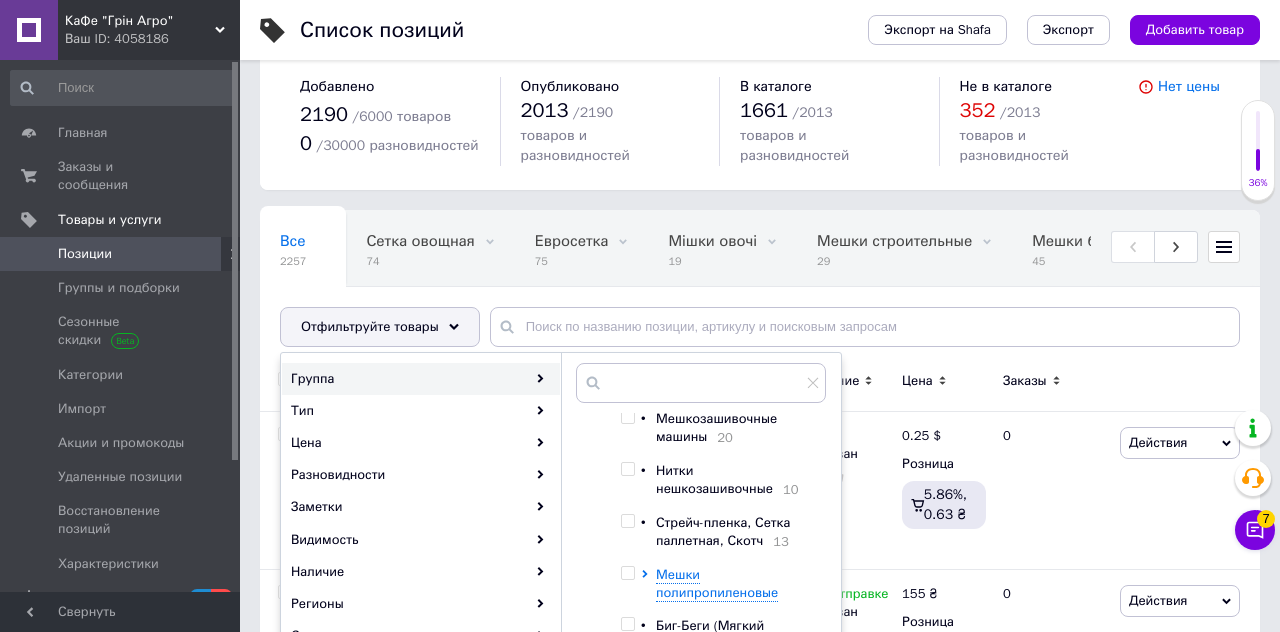 checkbox on "false" 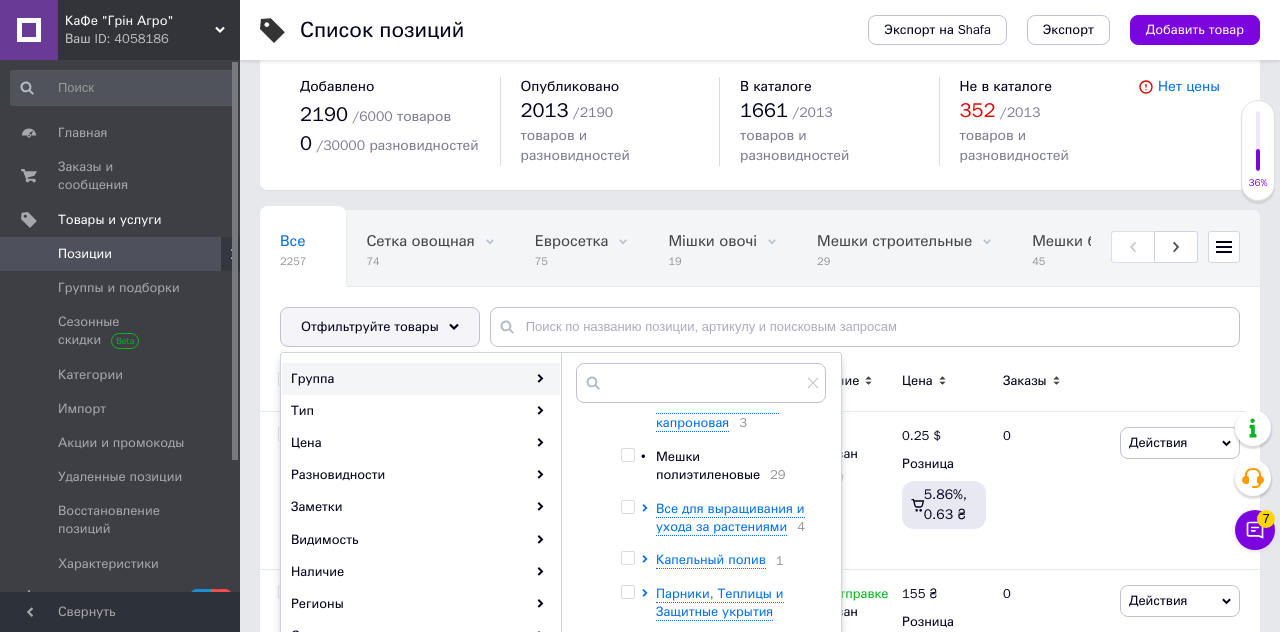scroll, scrollTop: 374, scrollLeft: 0, axis: vertical 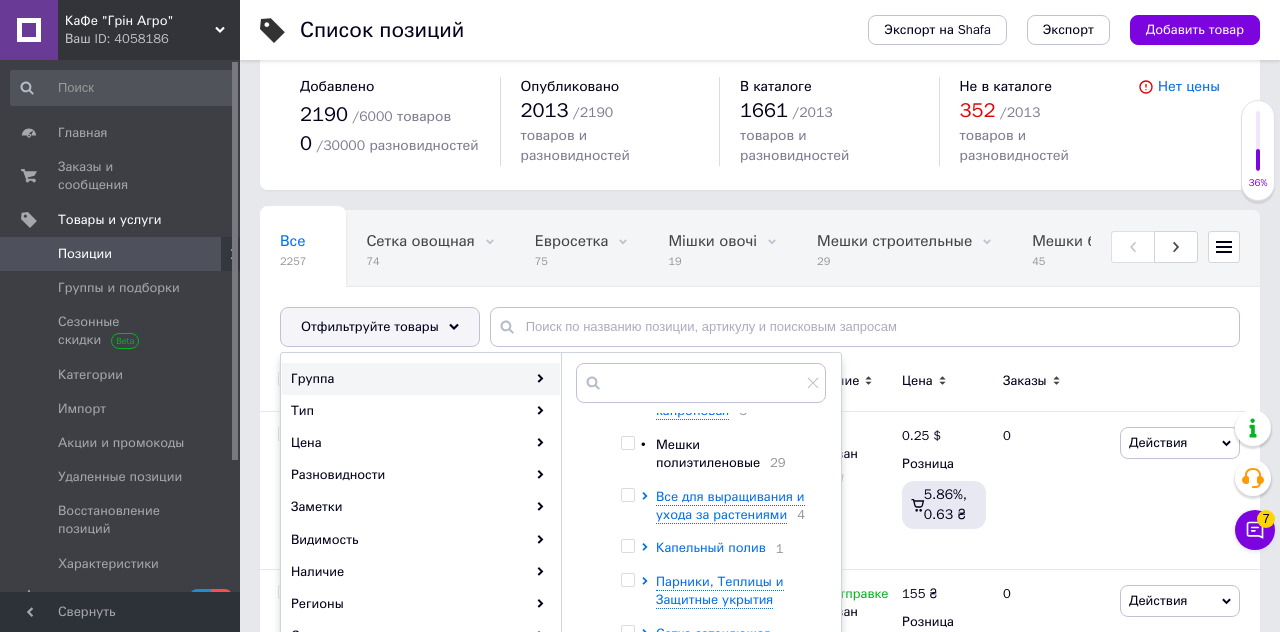 click on "Капельный полив" at bounding box center [711, 548] 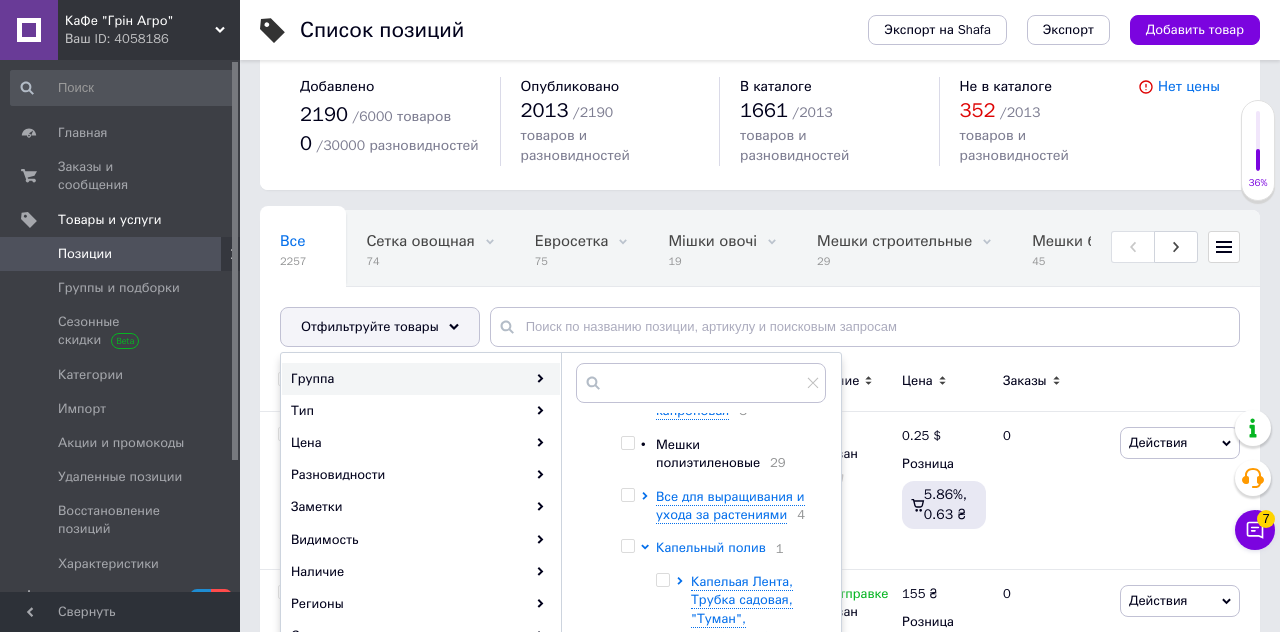 click on "Капельный полив" at bounding box center (711, 547) 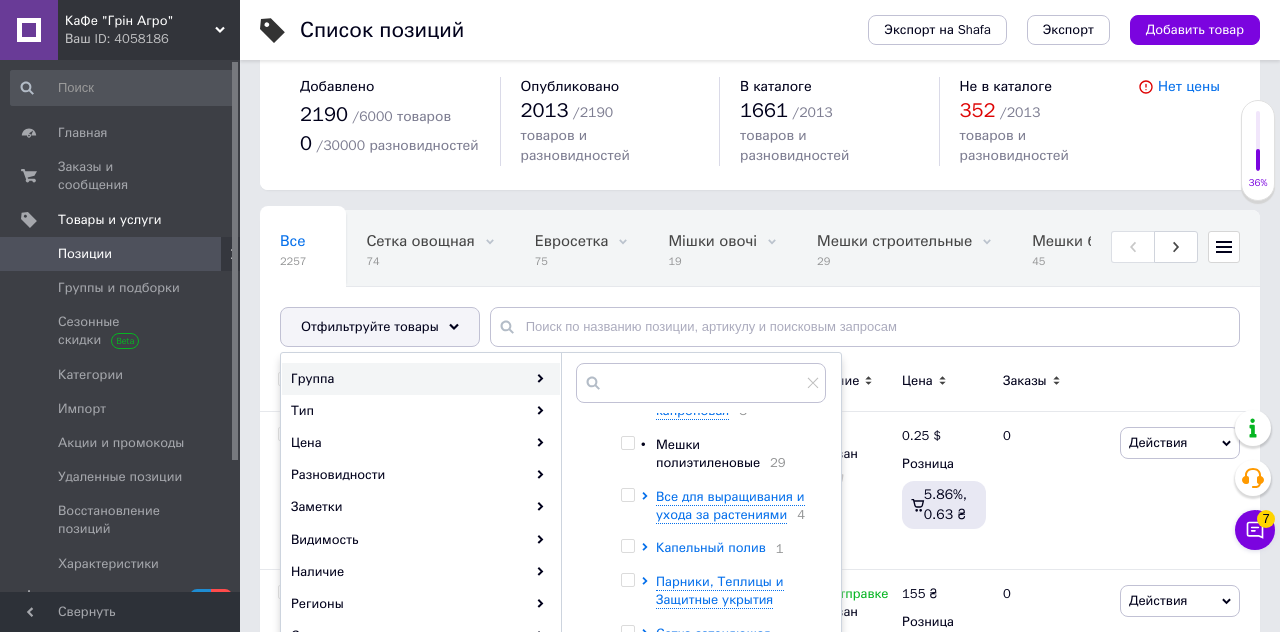 click on "Капельный полив" at bounding box center (711, 547) 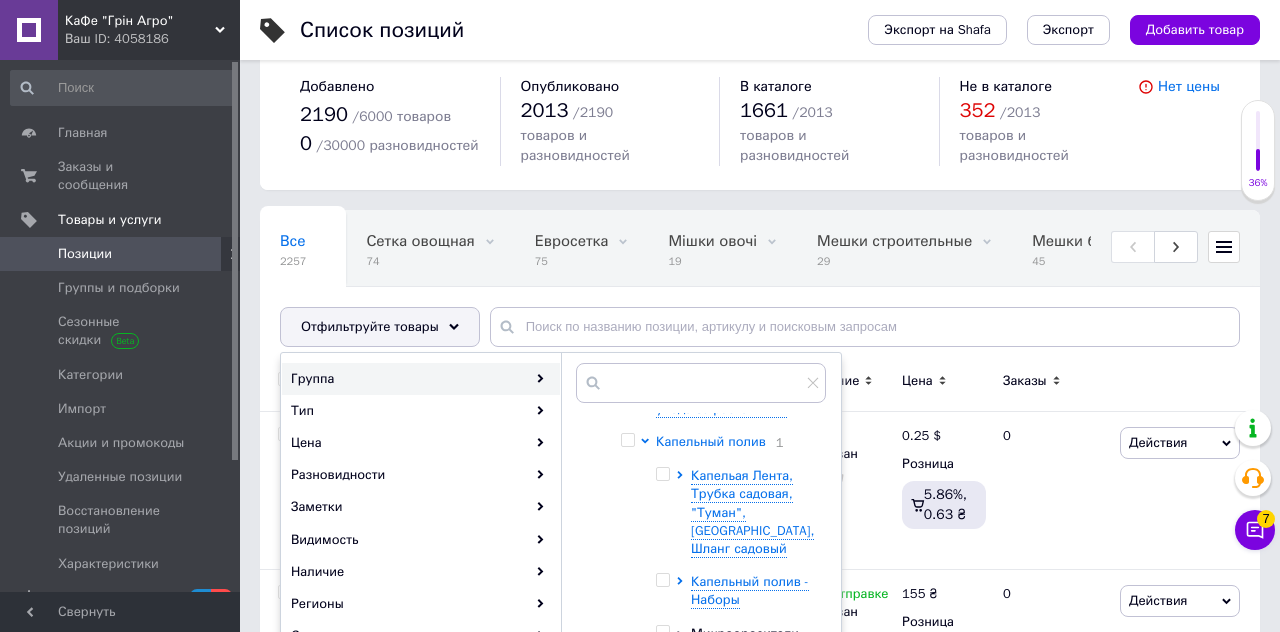 scroll, scrollTop: 493, scrollLeft: 0, axis: vertical 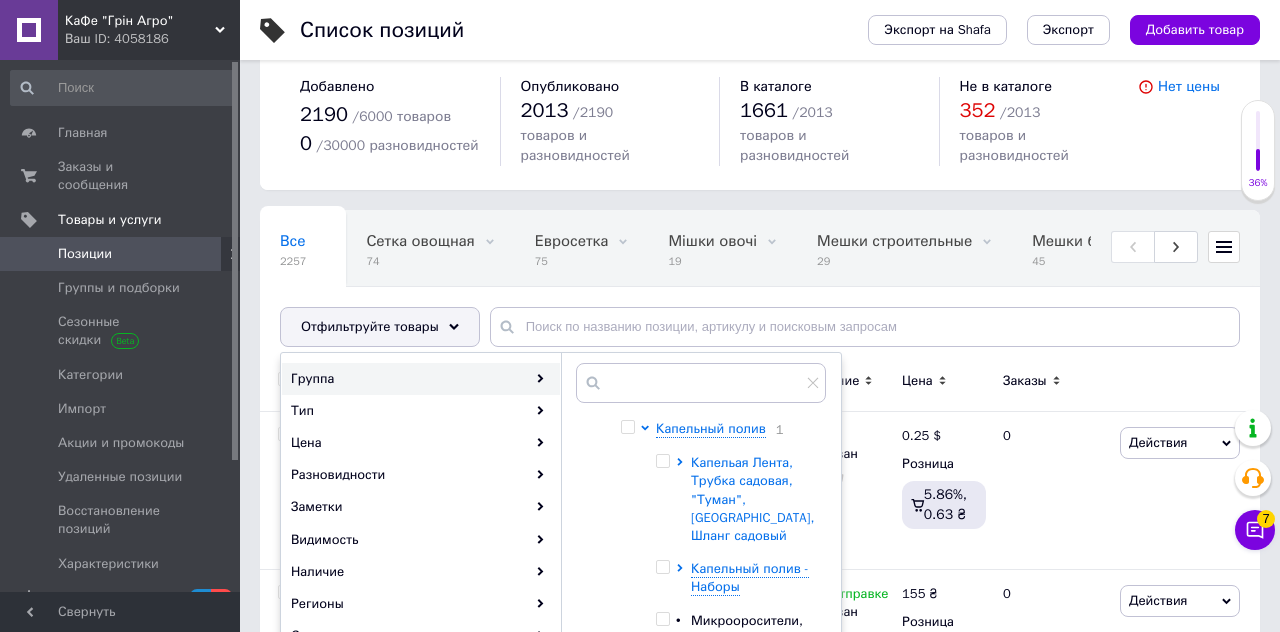 click on "Капельая Лента, Трубка садовая, "Туман", [GEOGRAPHIC_DATA], Шланг садовый" at bounding box center (752, 499) 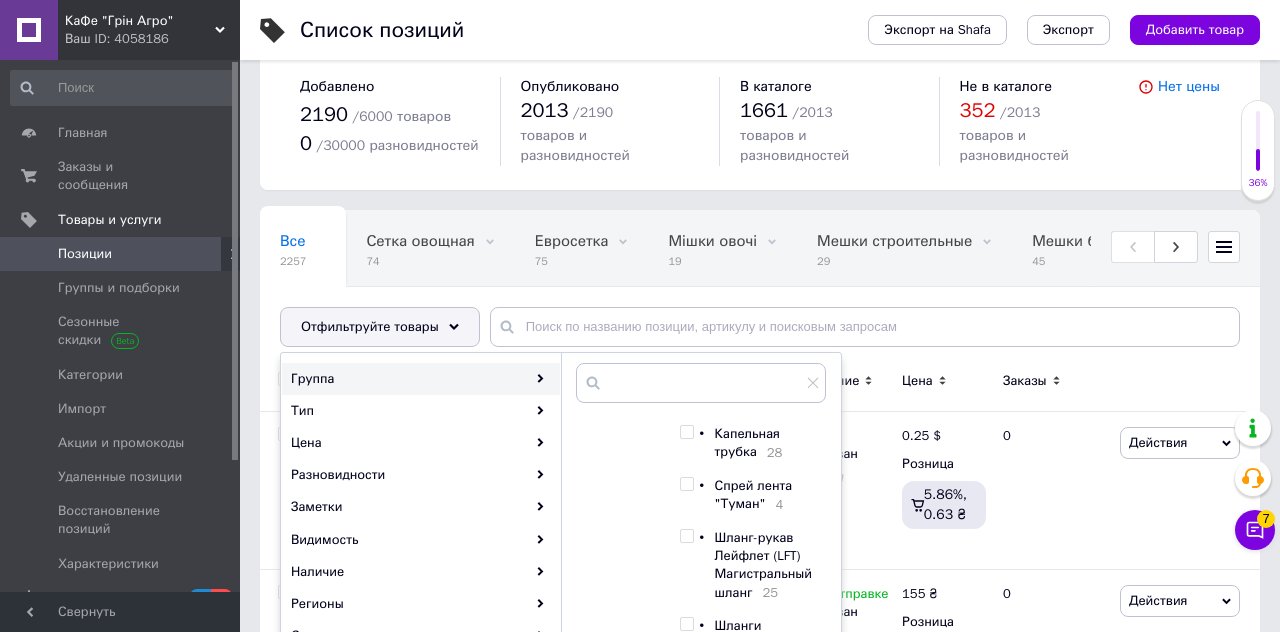 scroll, scrollTop: 681, scrollLeft: 0, axis: vertical 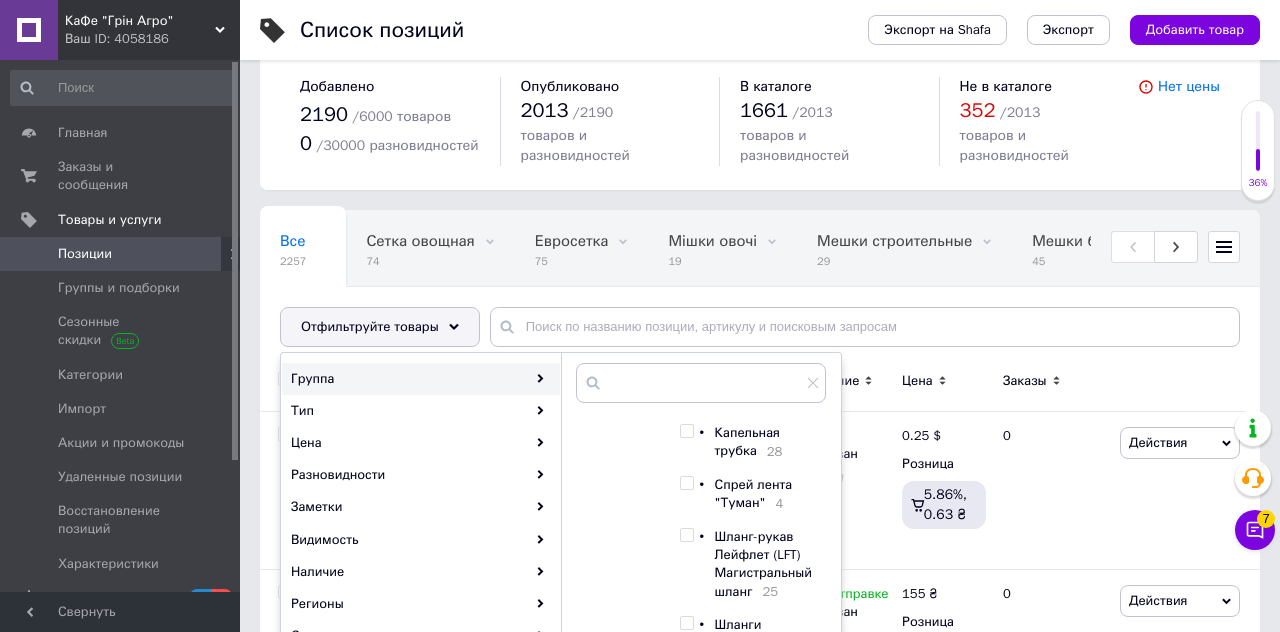 click on "•" at bounding box center (702, 624) 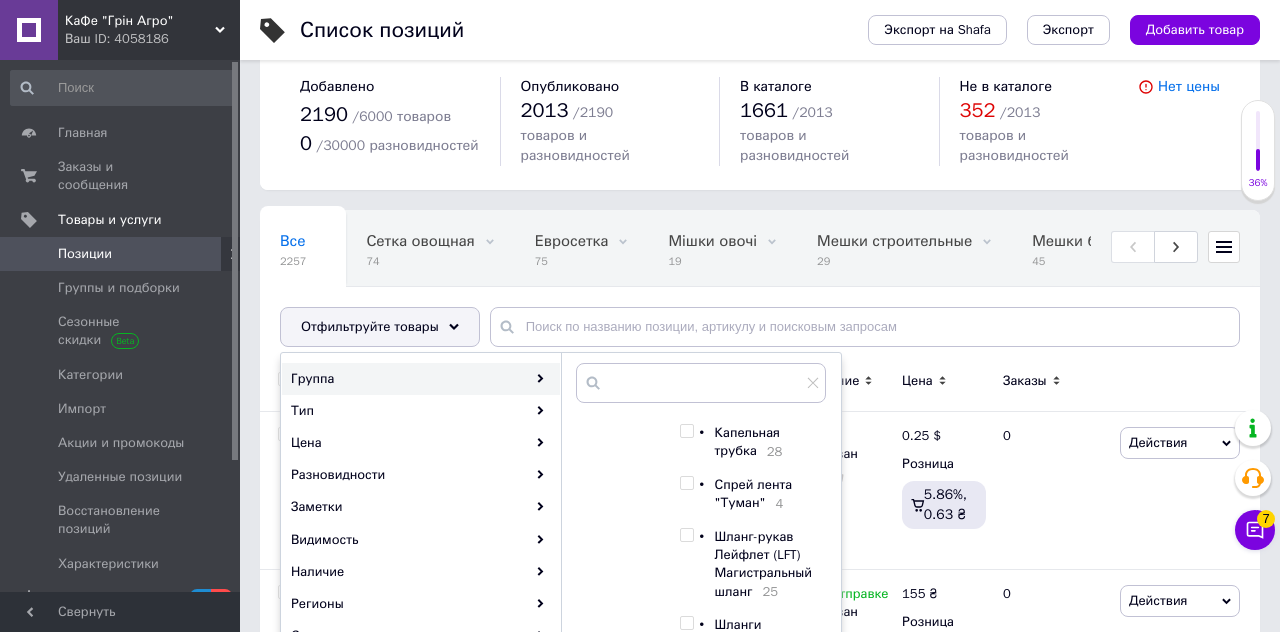click at bounding box center (686, 623) 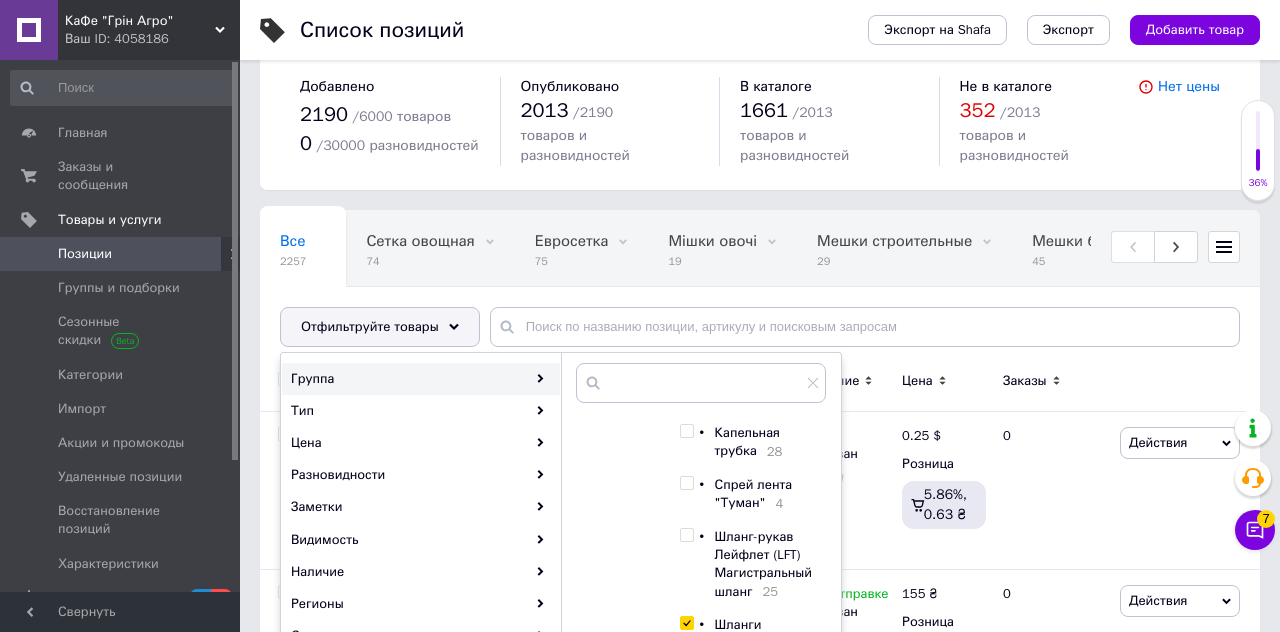 checkbox on "true" 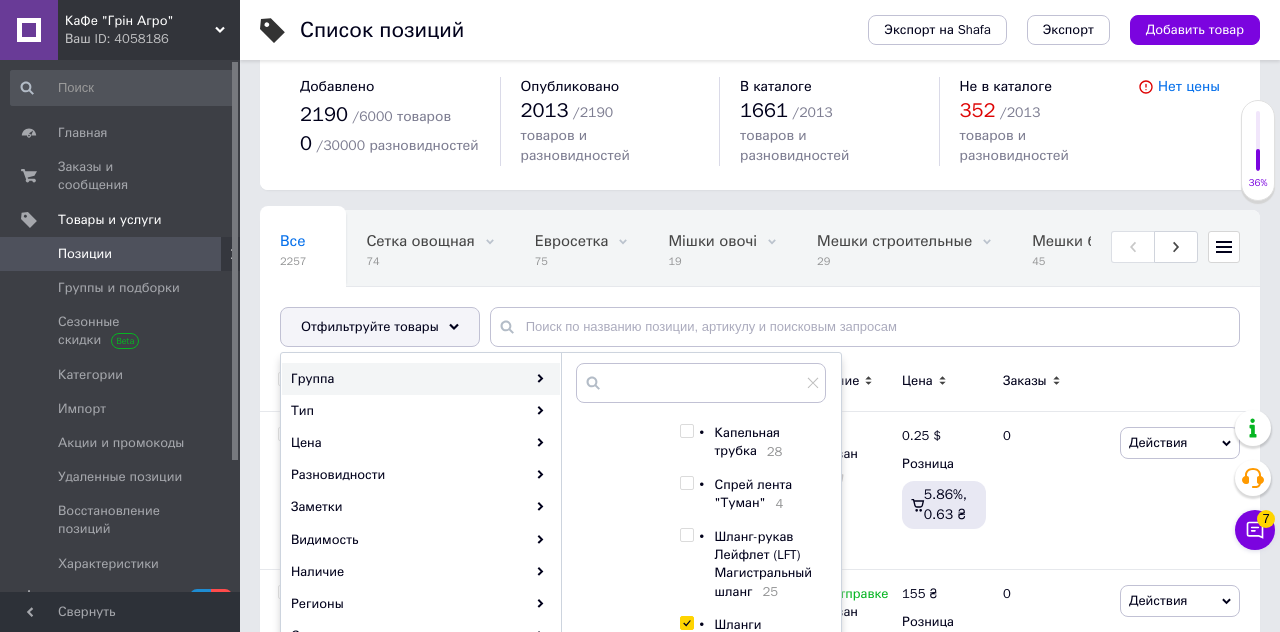 click on "Капельный полив - Наборы" at bounding box center [750, 737] 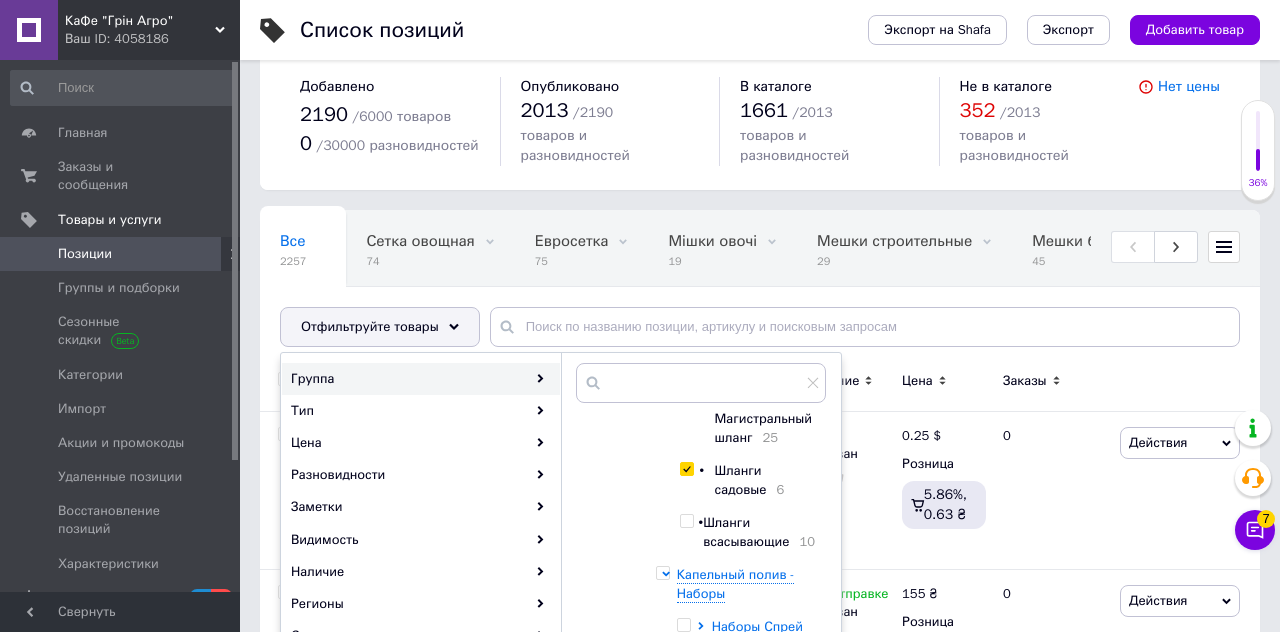 click on "Наборы "Капельная лента"" at bounding box center (747, 695) 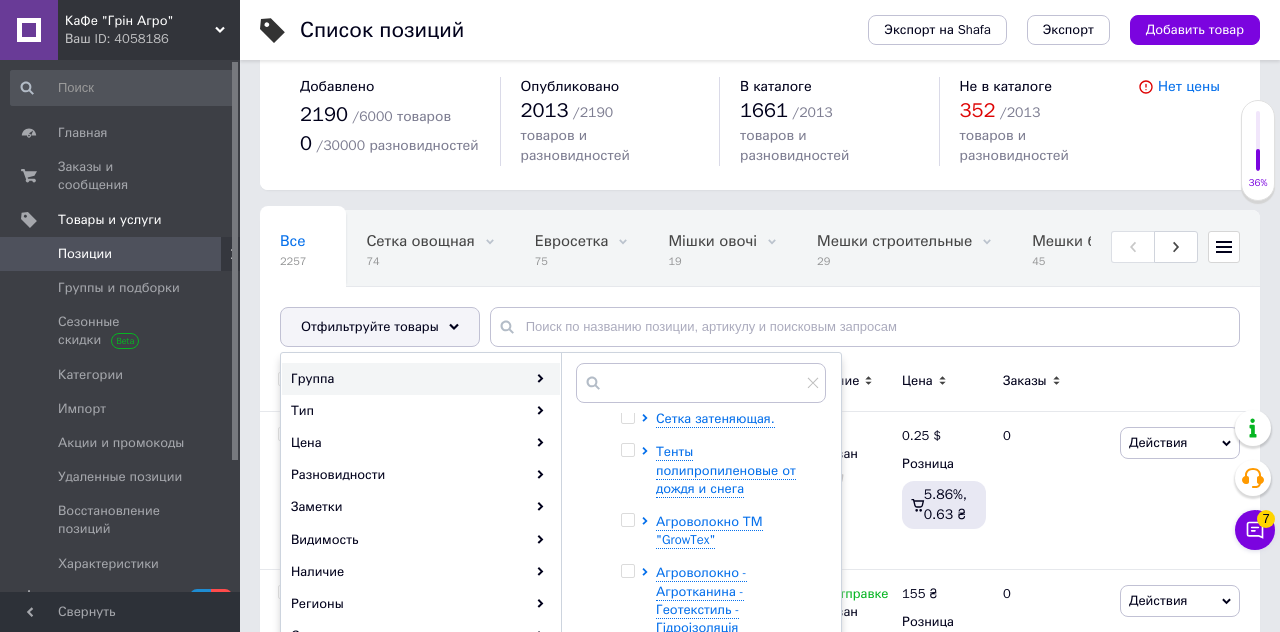 scroll, scrollTop: 2330, scrollLeft: 0, axis: vertical 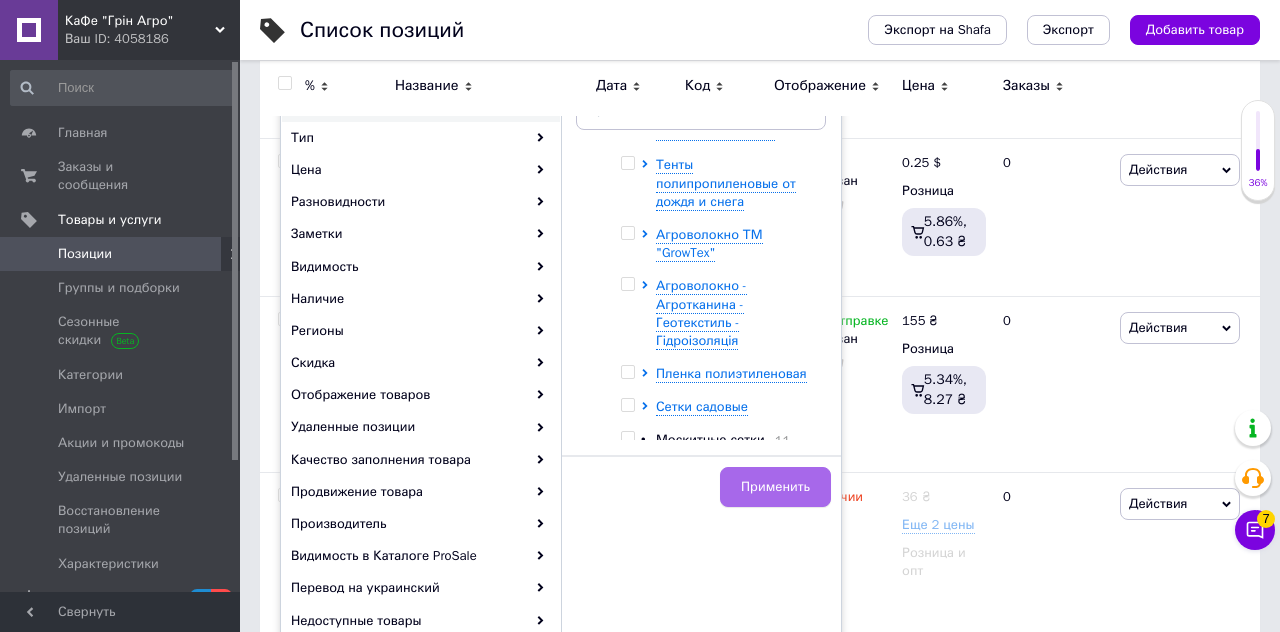 click on "Применить" at bounding box center (775, 487) 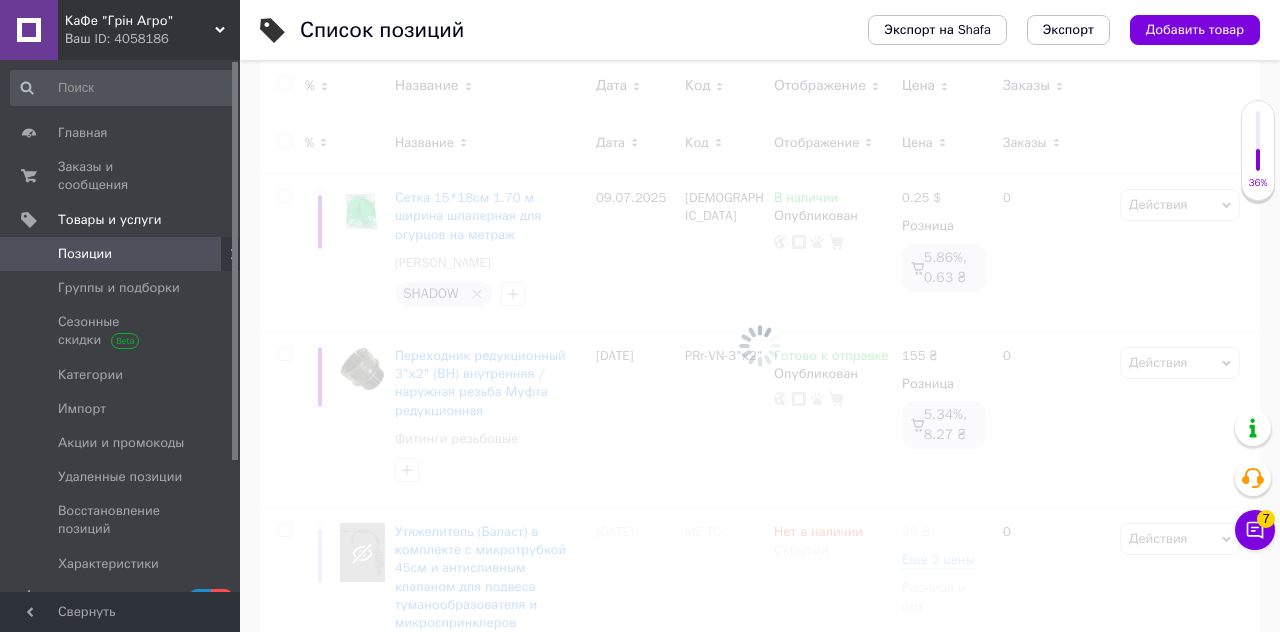 scroll, scrollTop: 0, scrollLeft: 1224, axis: horizontal 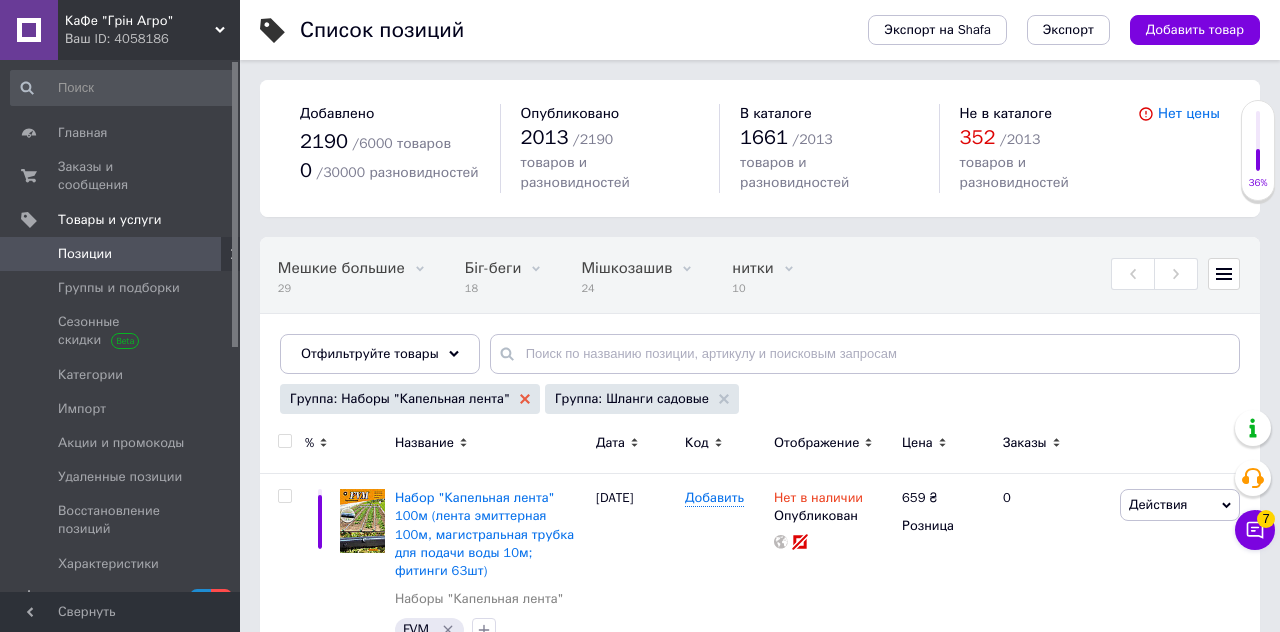 click 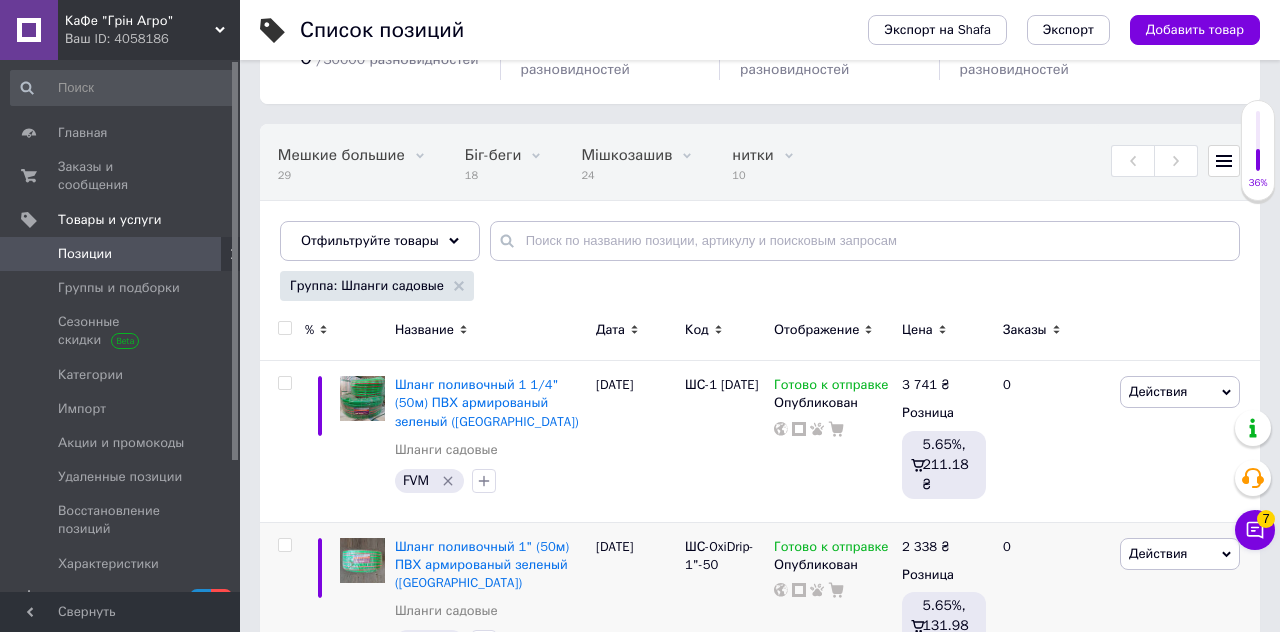 click on "Готово к отправке Опубликован" at bounding box center [833, 602] 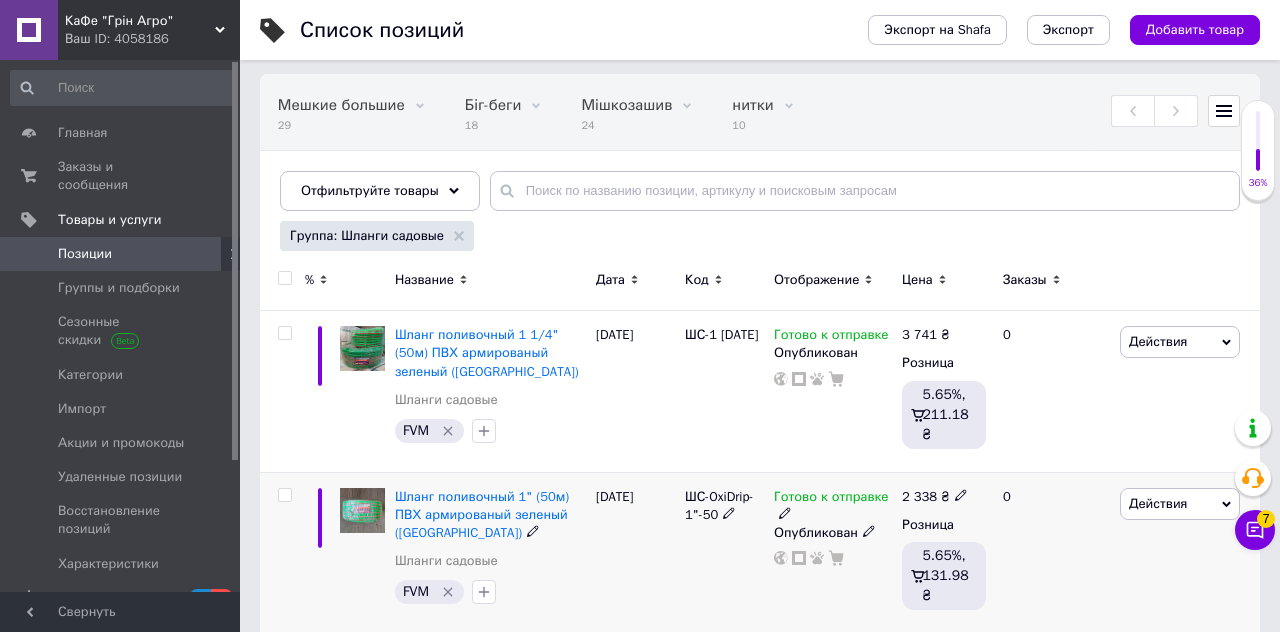 scroll, scrollTop: 165, scrollLeft: 0, axis: vertical 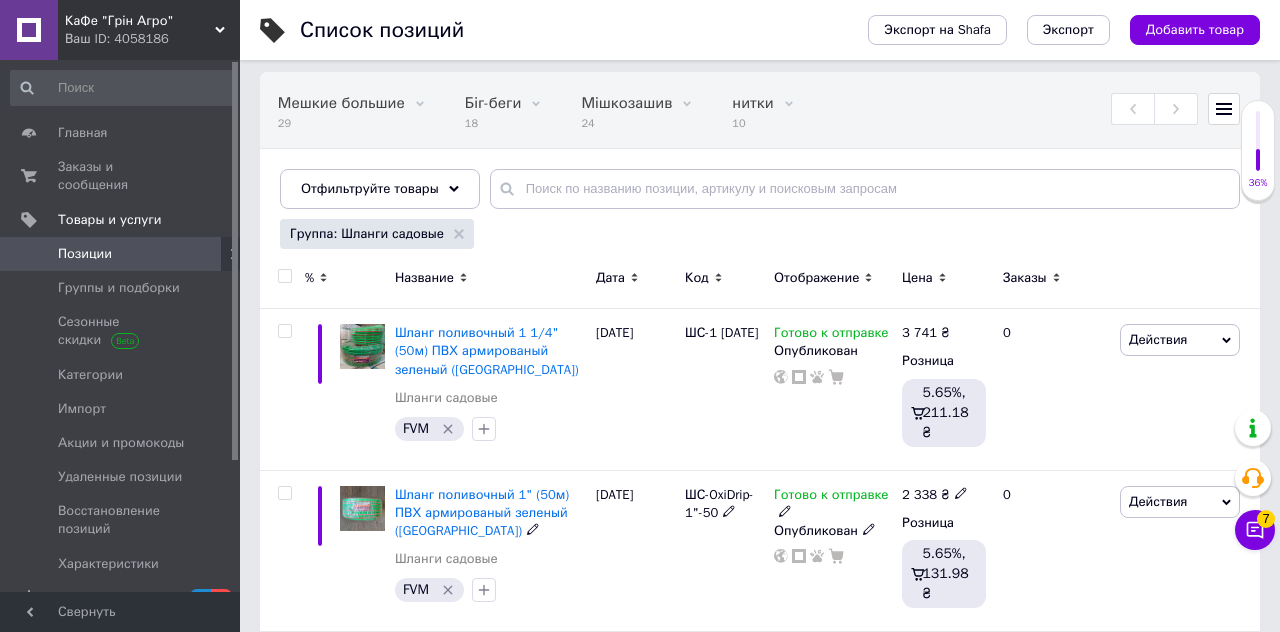 click at bounding box center (284, 276) 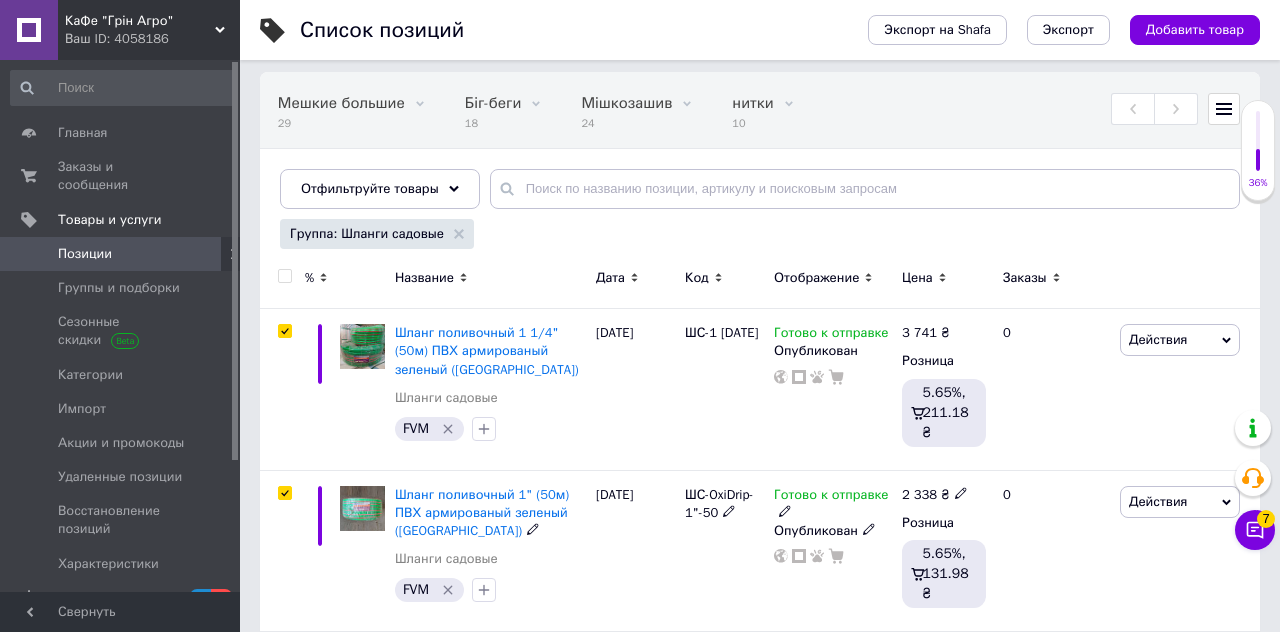 checkbox on "true" 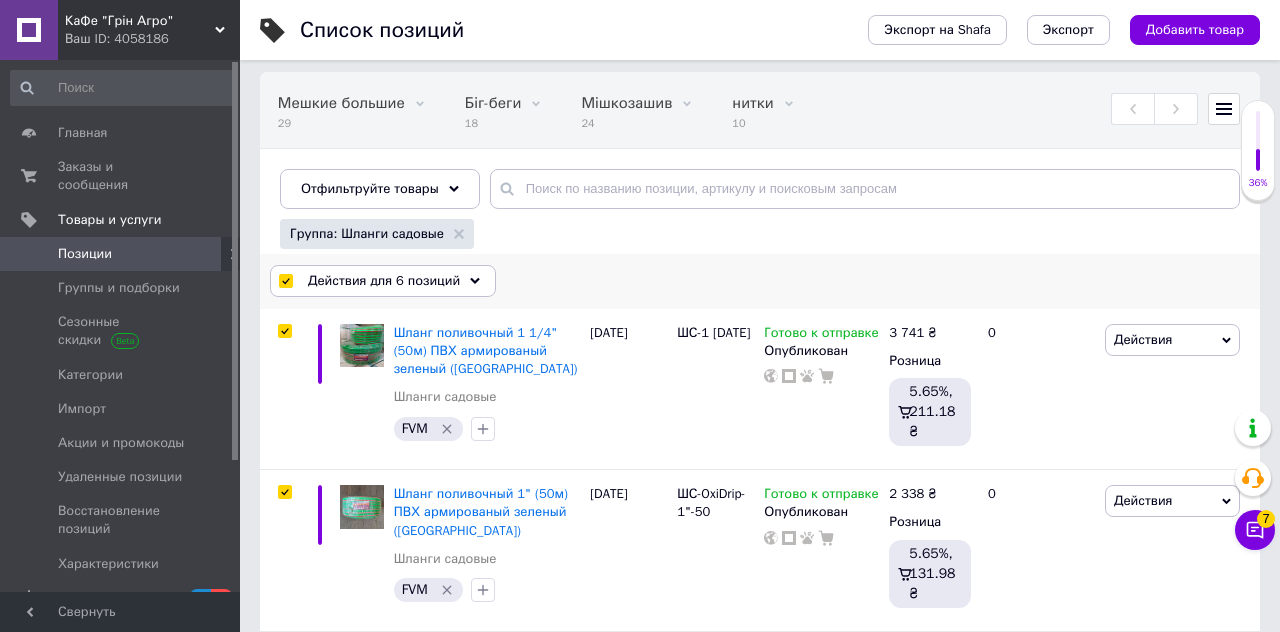 click 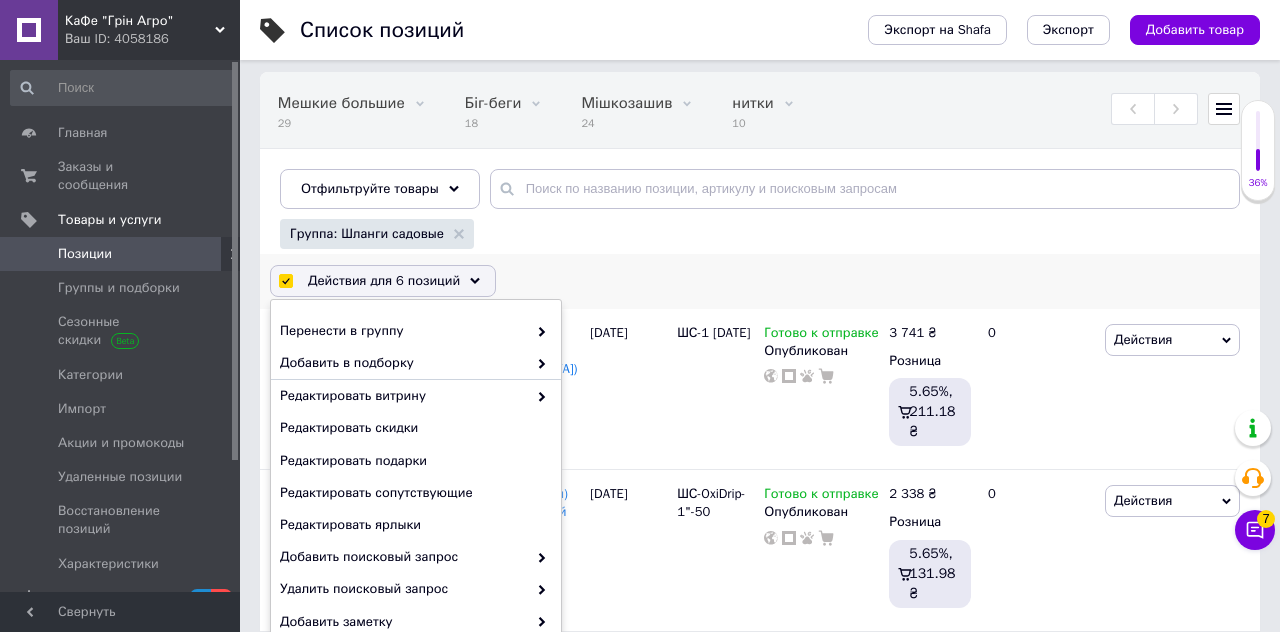 scroll, scrollTop: 133, scrollLeft: 0, axis: vertical 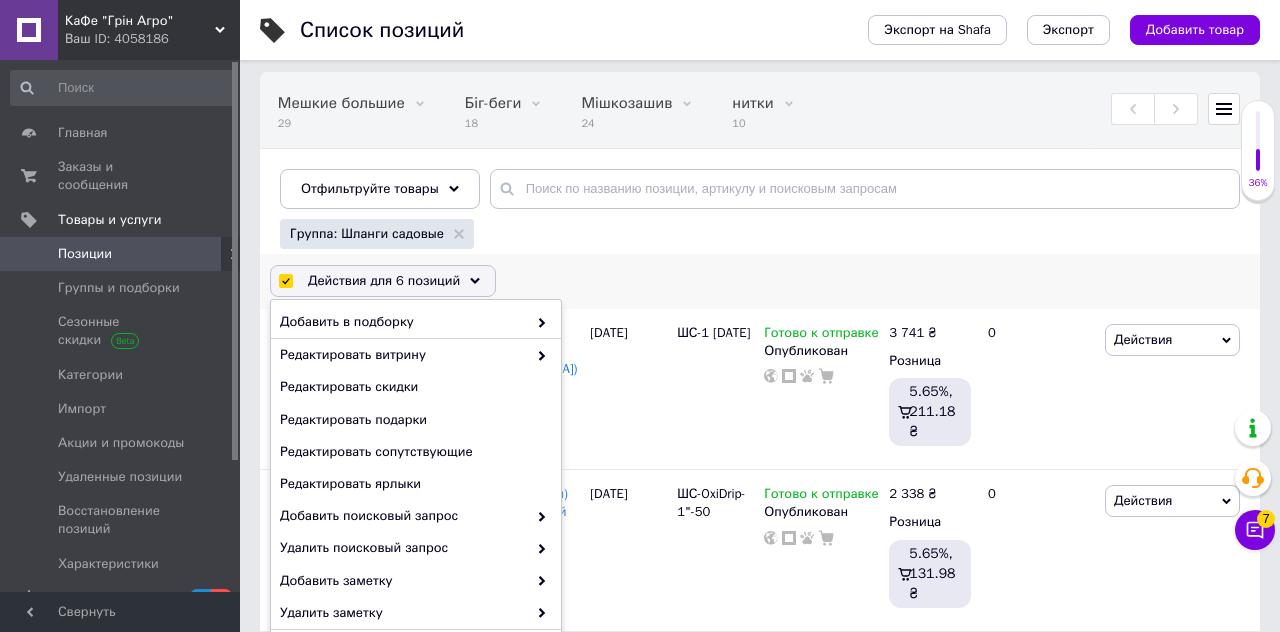 click on "Изменить наличие" at bounding box center [403, 678] 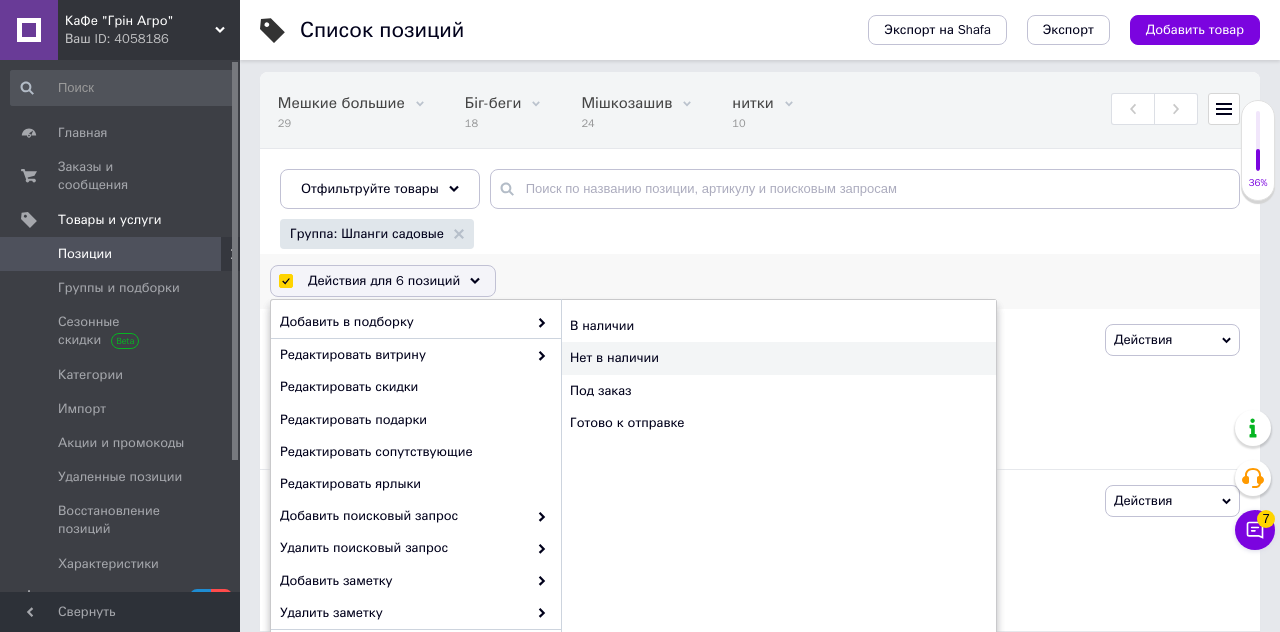 click on "Нет в наличии" at bounding box center (778, 358) 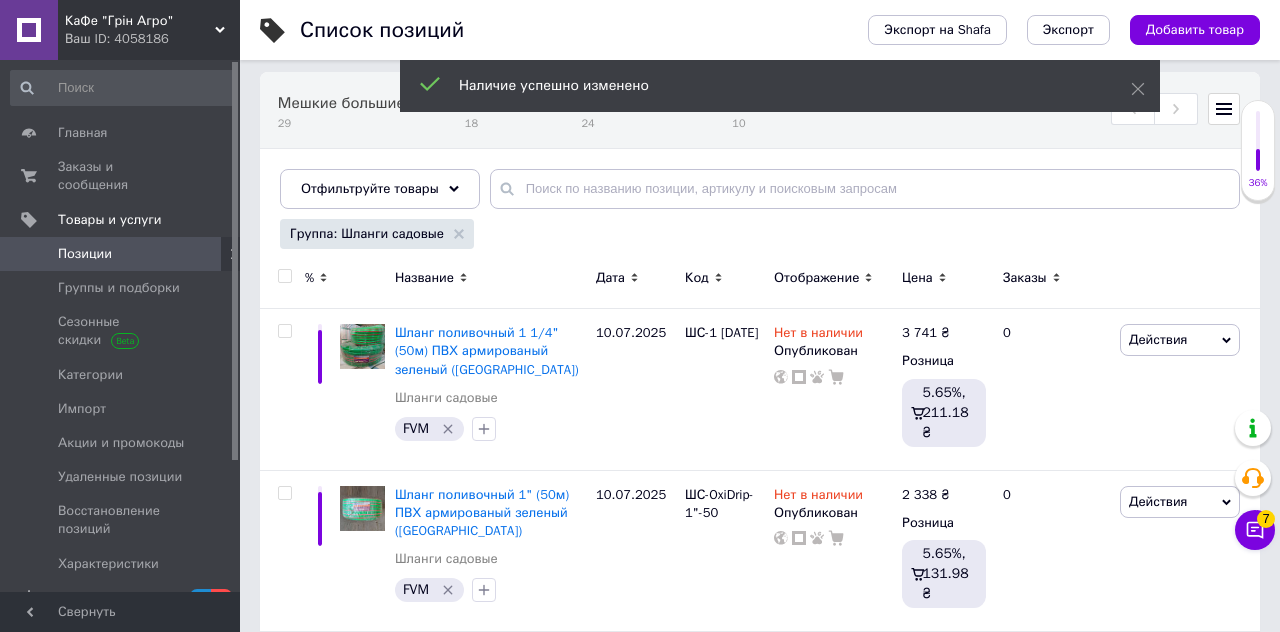 click on "Группа: Шланги садовые" at bounding box center [757, 236] 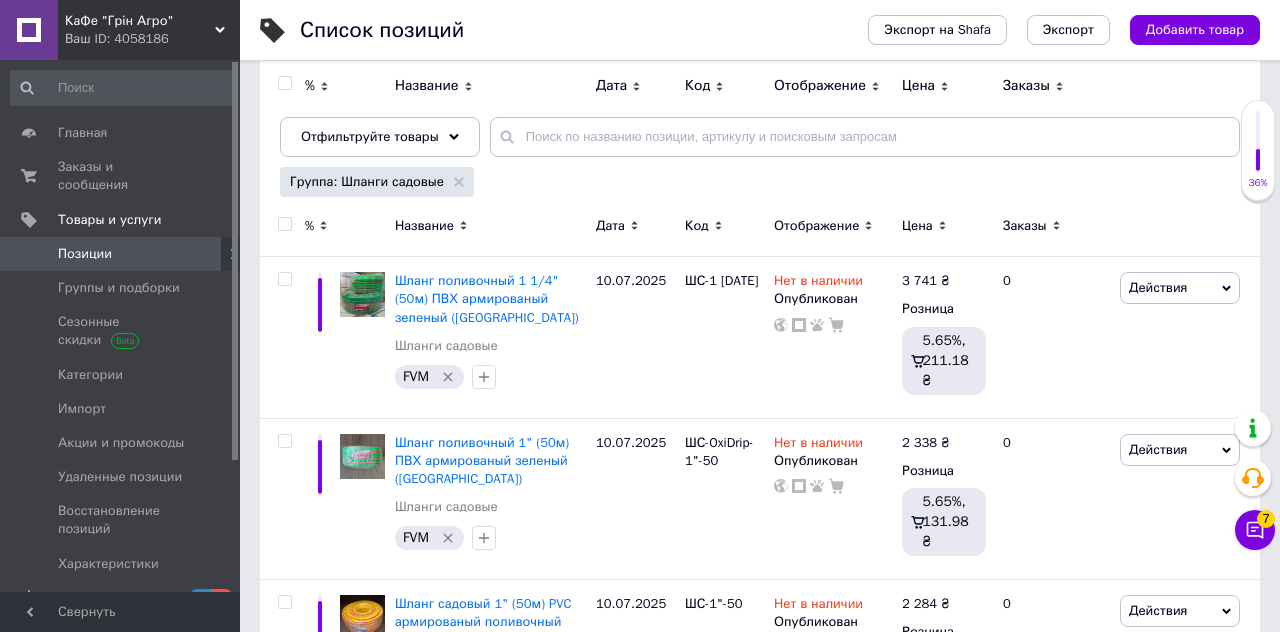 scroll, scrollTop: 182, scrollLeft: 0, axis: vertical 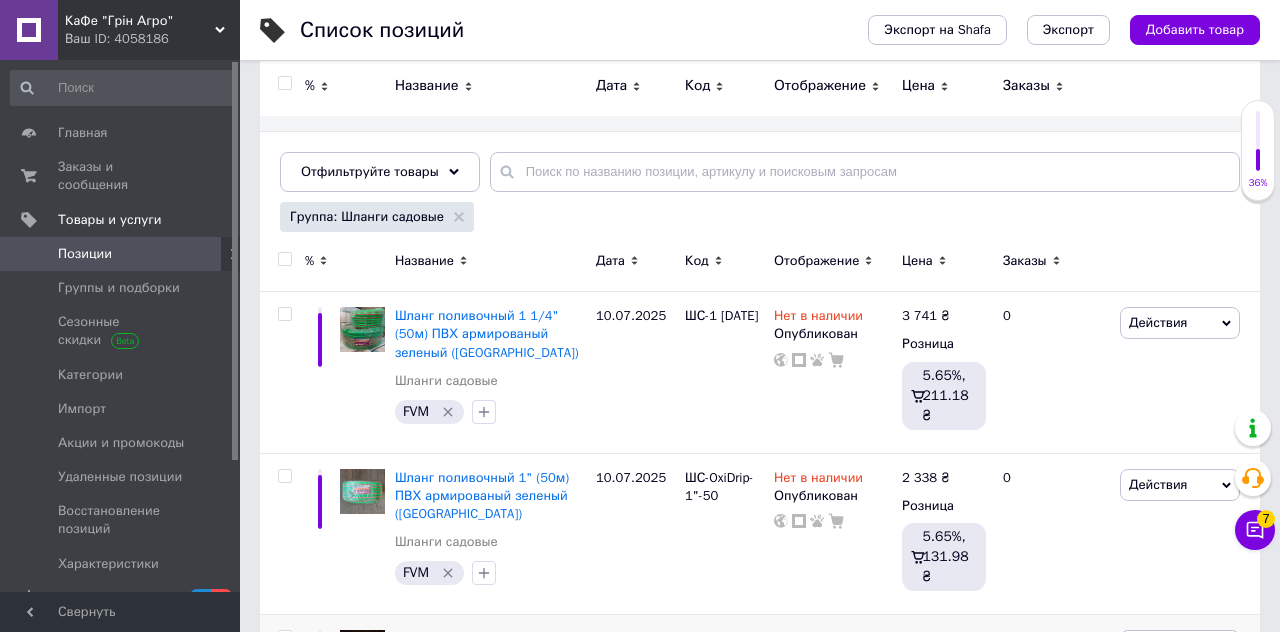 click on "10.07.2025" at bounding box center (635, 695) 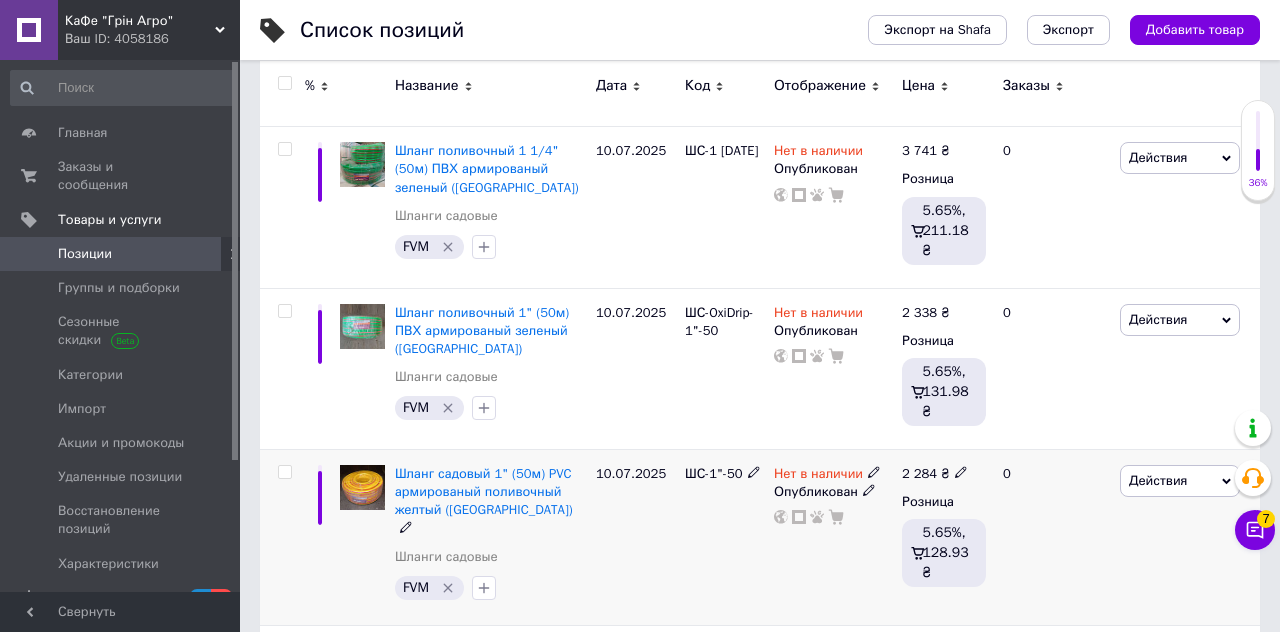 scroll, scrollTop: 352, scrollLeft: 0, axis: vertical 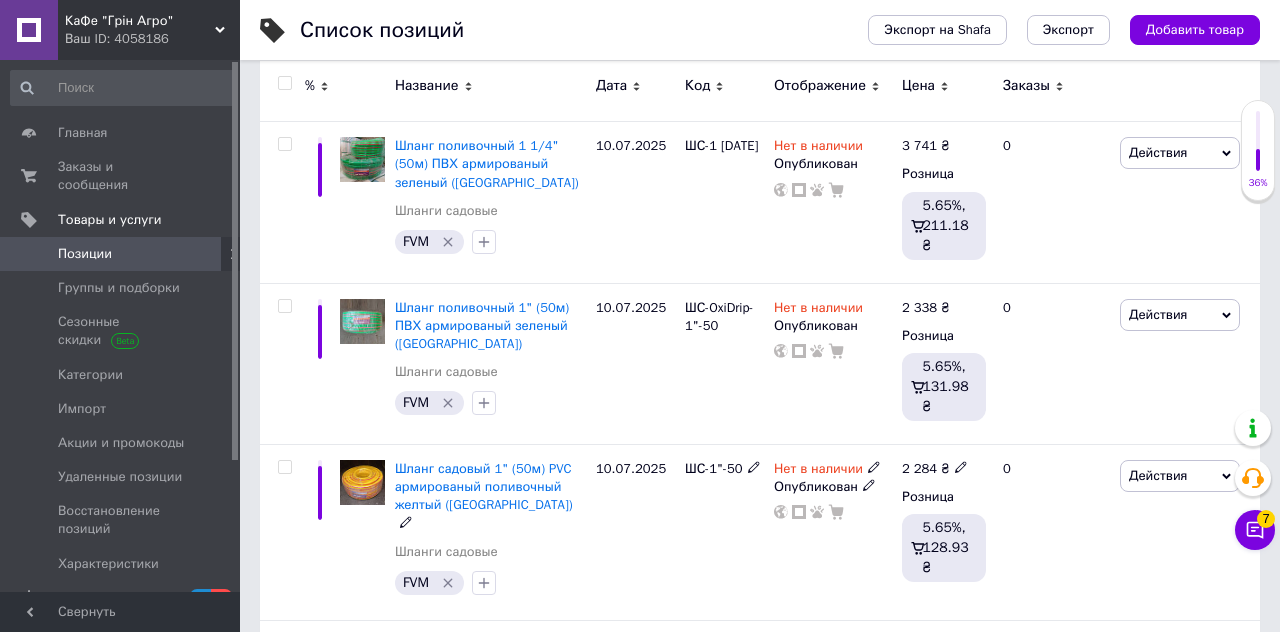 click on "Позиции" at bounding box center [123, 254] 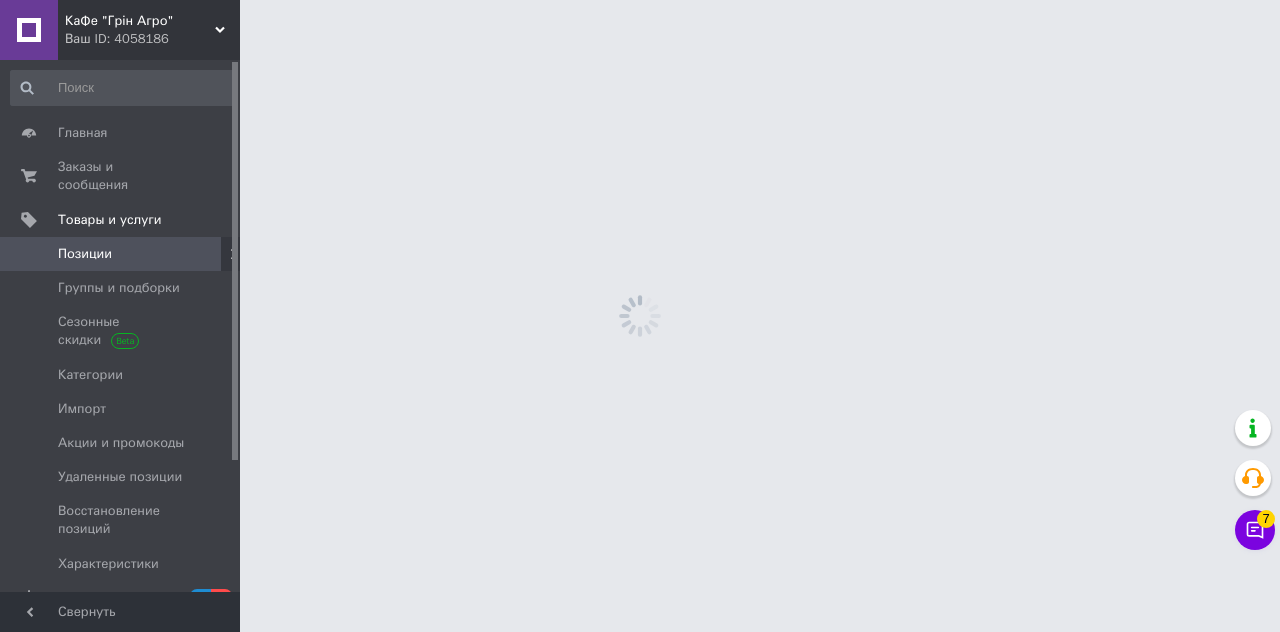 scroll, scrollTop: 0, scrollLeft: 0, axis: both 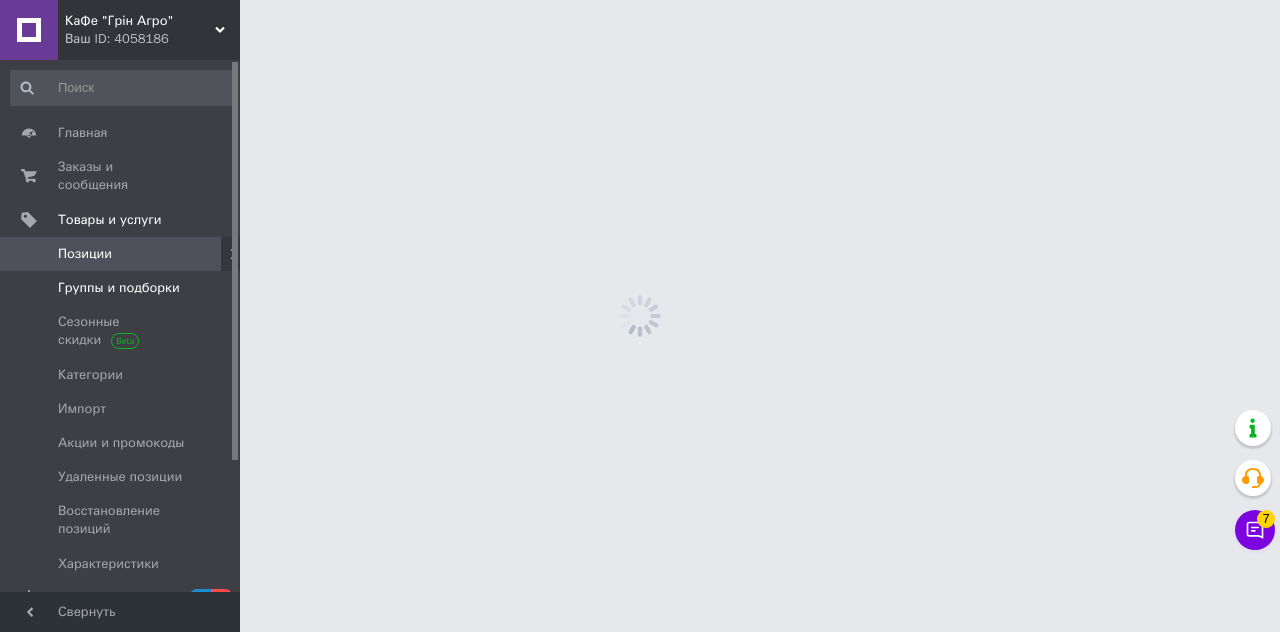 click on "Группы и подборки" at bounding box center (121, 288) 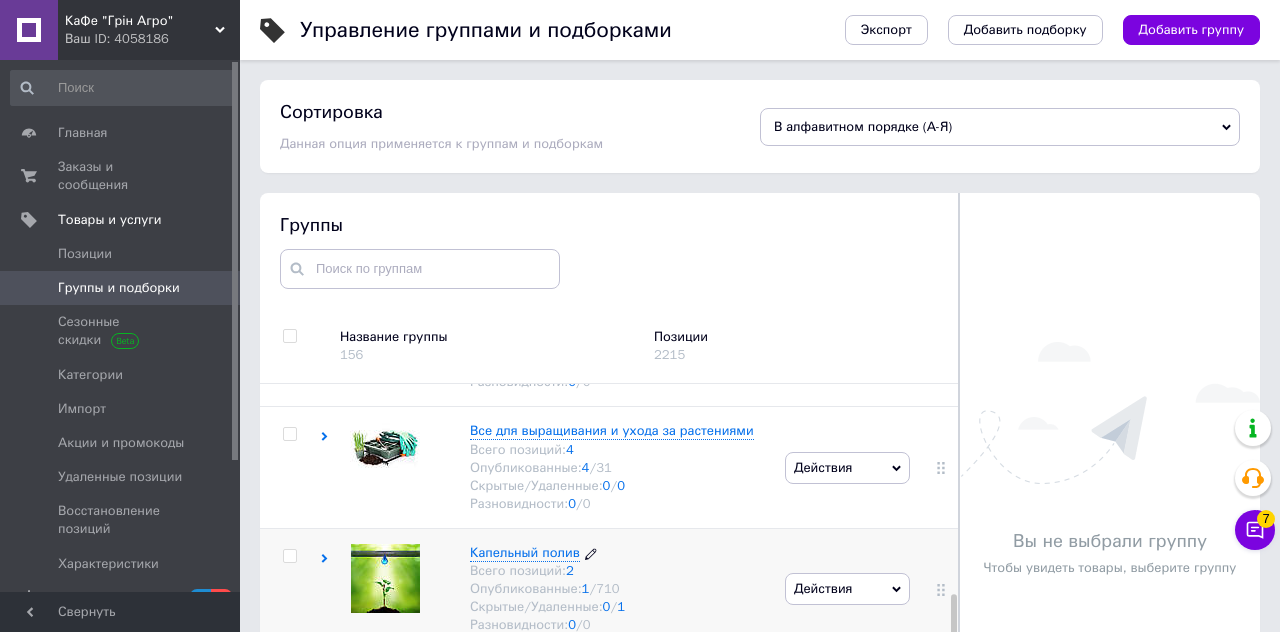 click on "Всего позиций:  2" at bounding box center (547, 571) 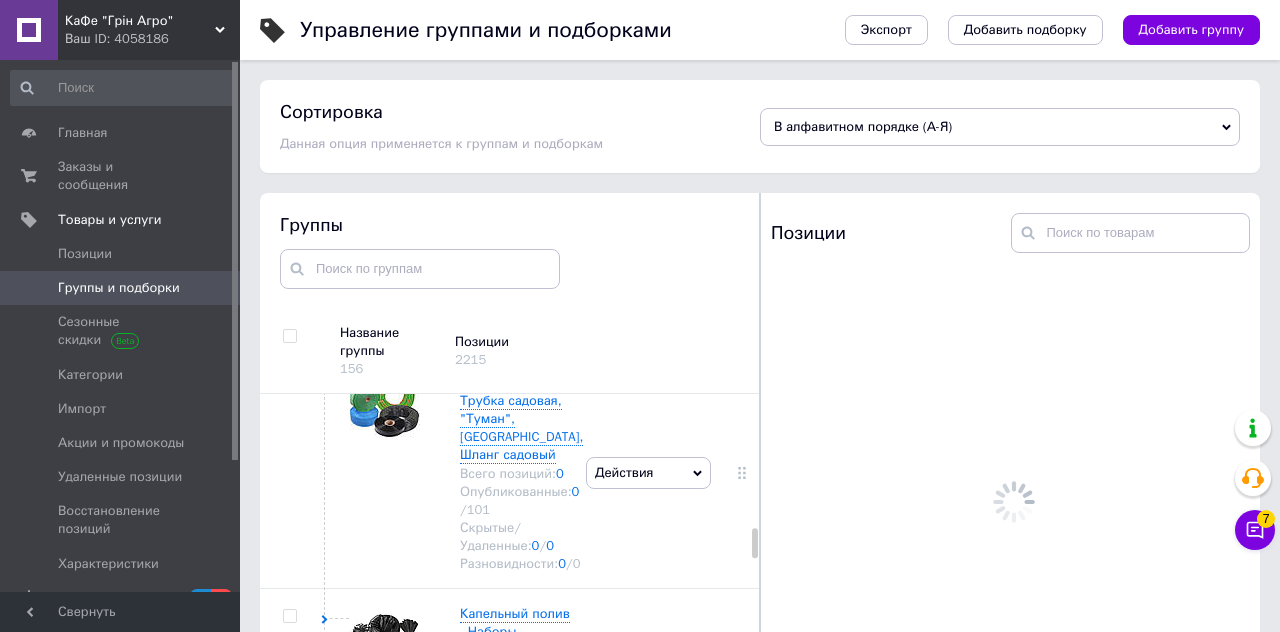 scroll, scrollTop: 2103, scrollLeft: 0, axis: vertical 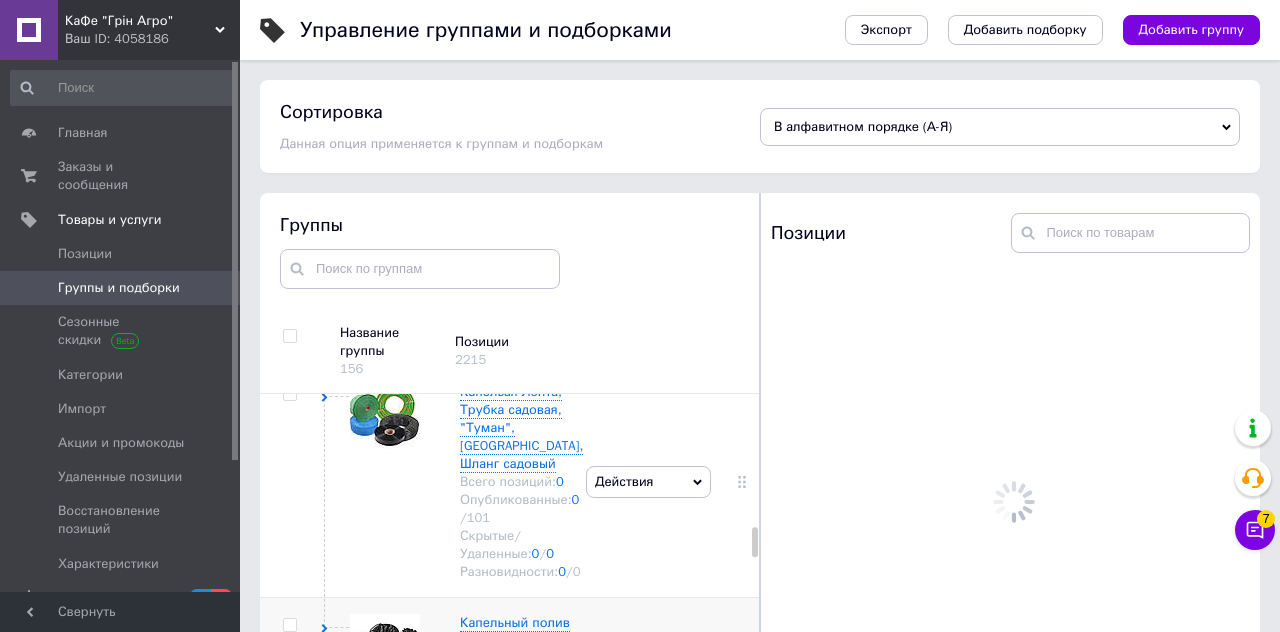 click on "Капельный полив - Наборы" at bounding box center [515, 631] 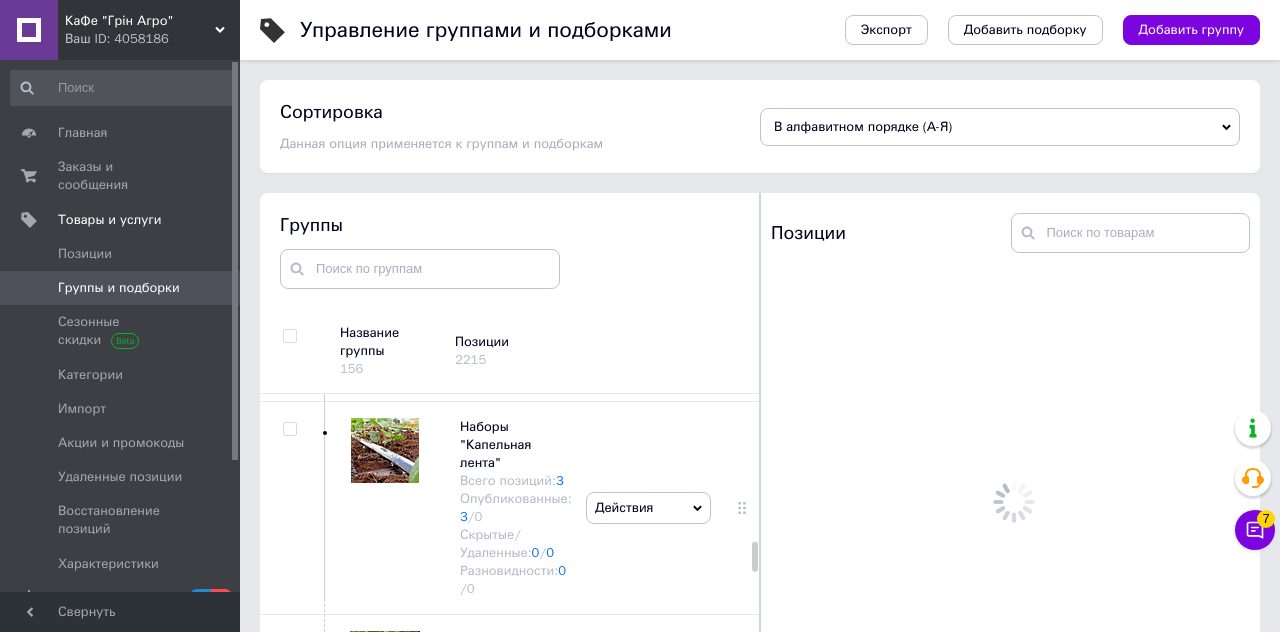click on "Действия Скрыть группу Редактировать группу Добавить подгруппу Добавить товар Удалить группу" at bounding box center [648, 915] 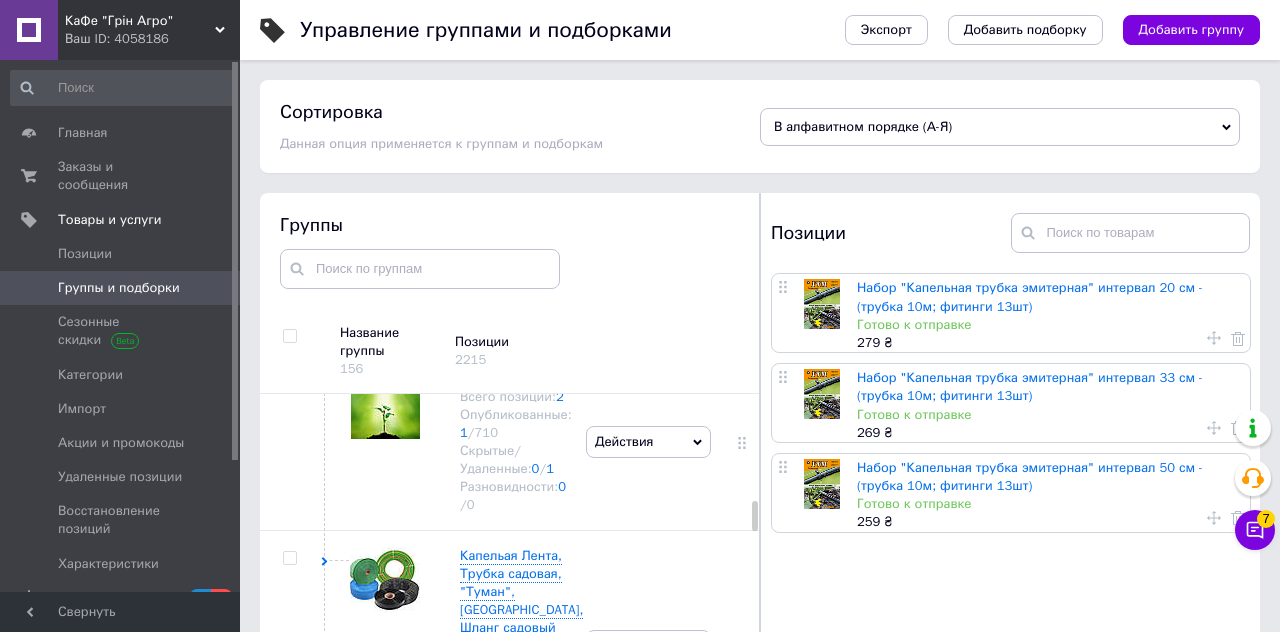 scroll, scrollTop: 1929, scrollLeft: 0, axis: vertical 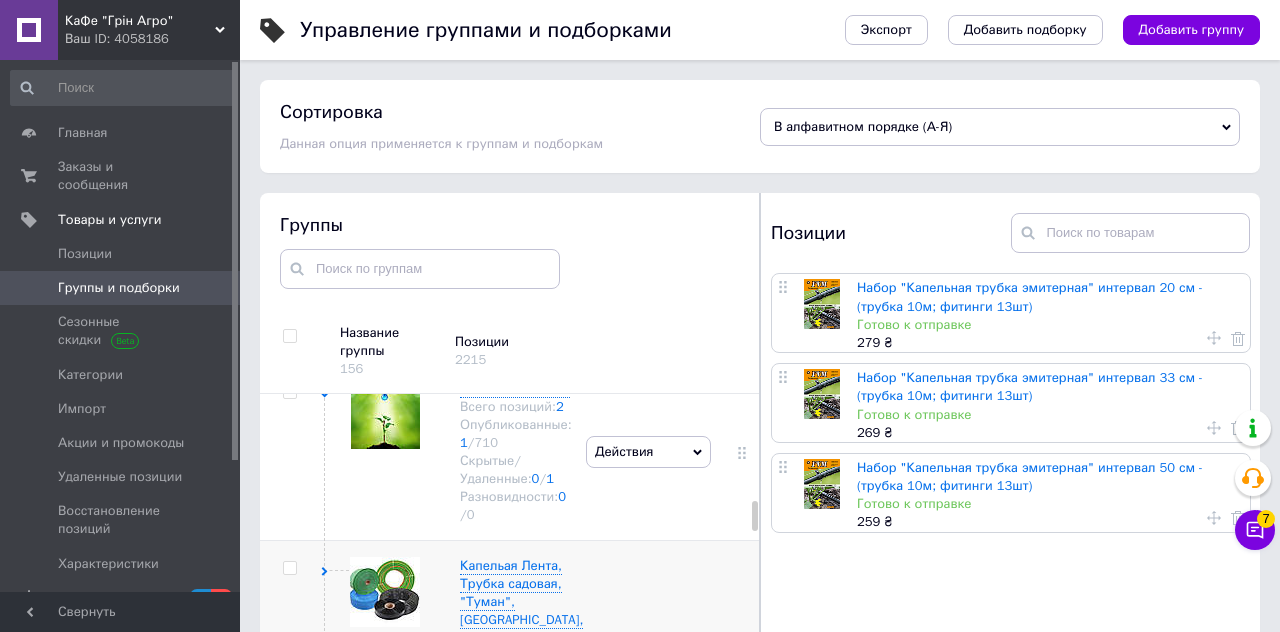 click on "Капельая Лента, Трубка садовая, "Туман", [GEOGRAPHIC_DATA], Шланг садовый" at bounding box center (521, 602) 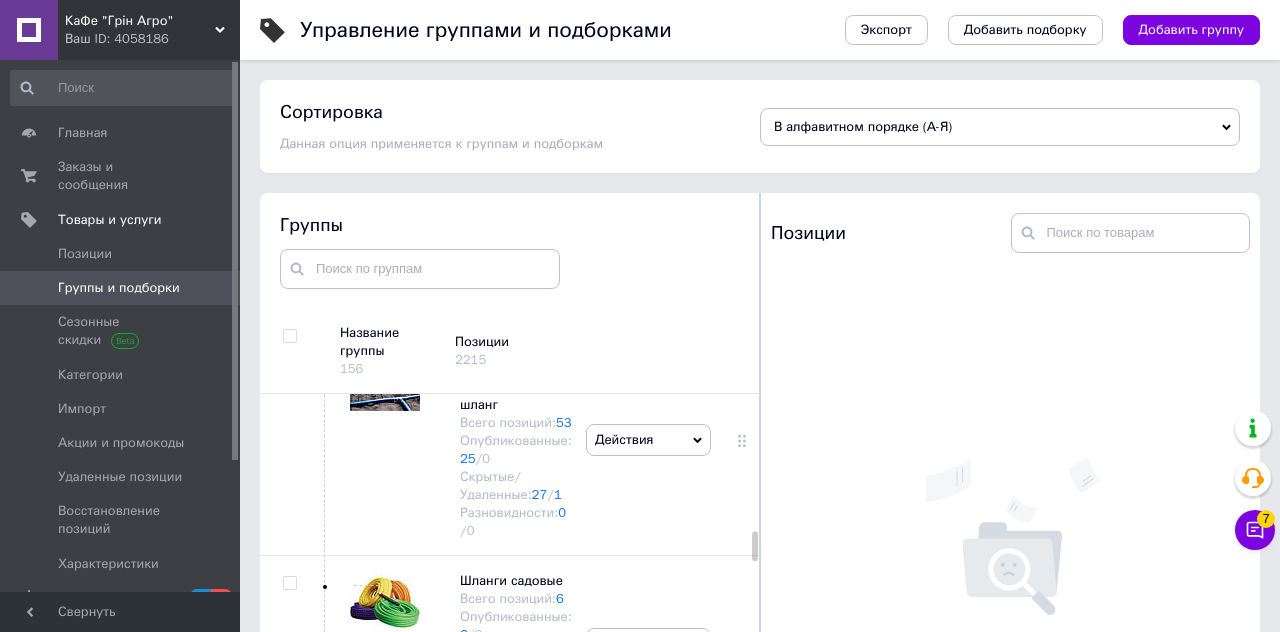 scroll, scrollTop: 2933, scrollLeft: 0, axis: vertical 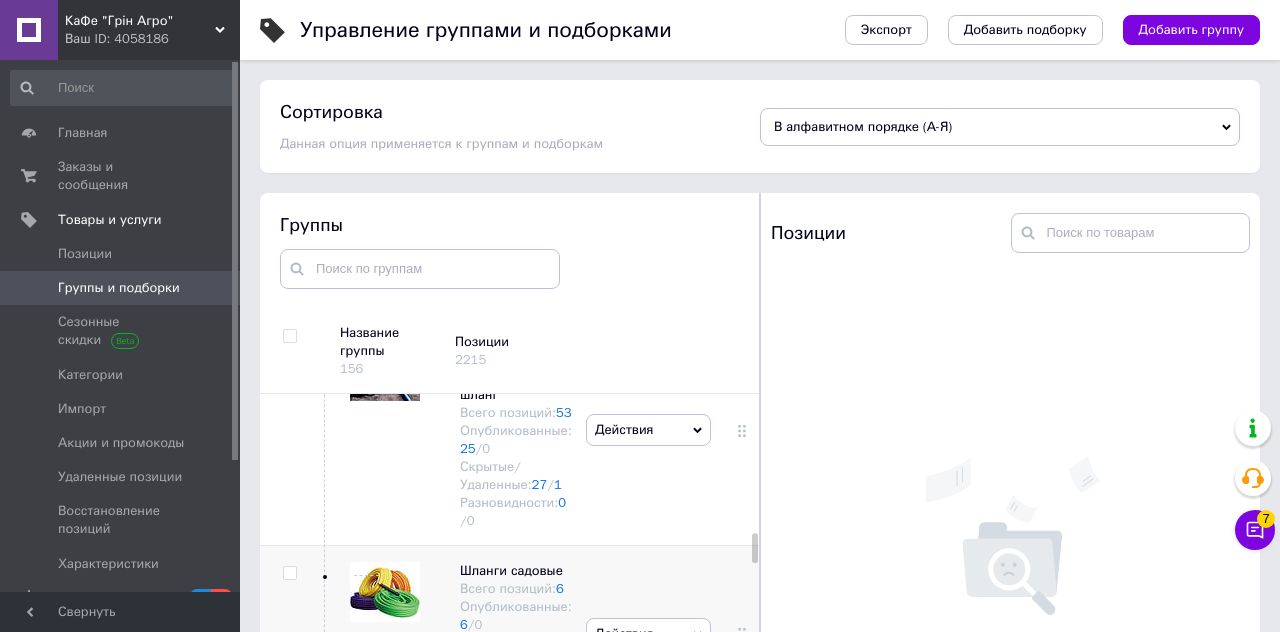 click on "Действия Скрыть группу Редактировать группу Добавить подгруппу Добавить товар Удалить группу" at bounding box center (648, 633) 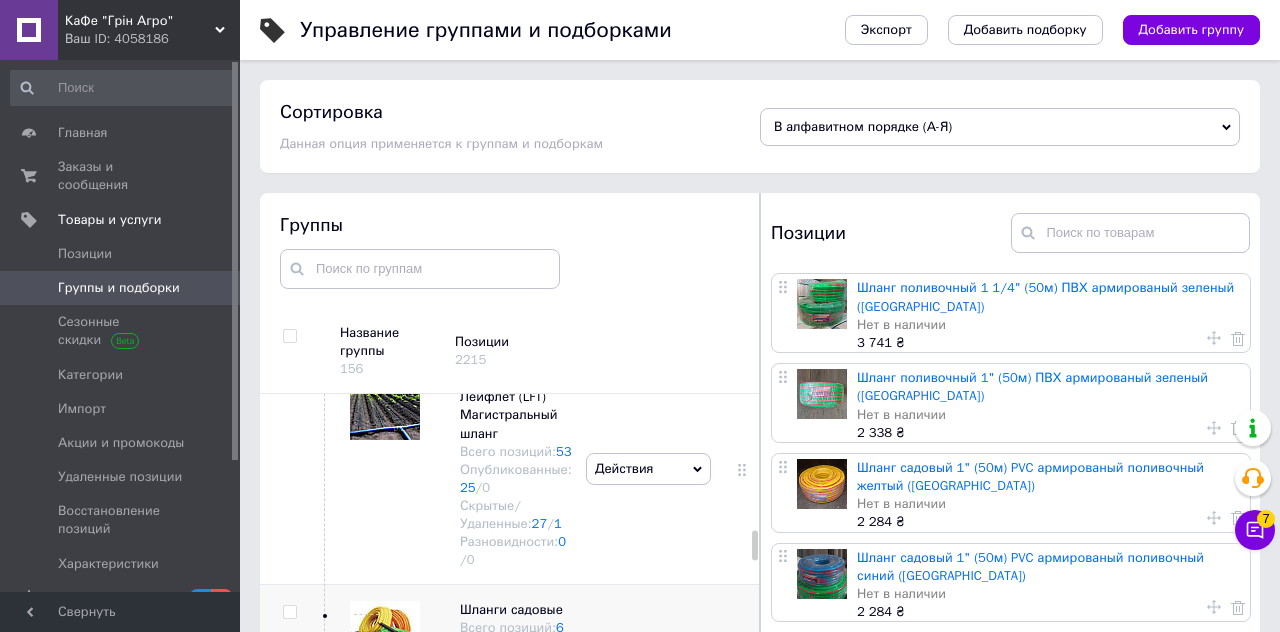 scroll, scrollTop: 2896, scrollLeft: 0, axis: vertical 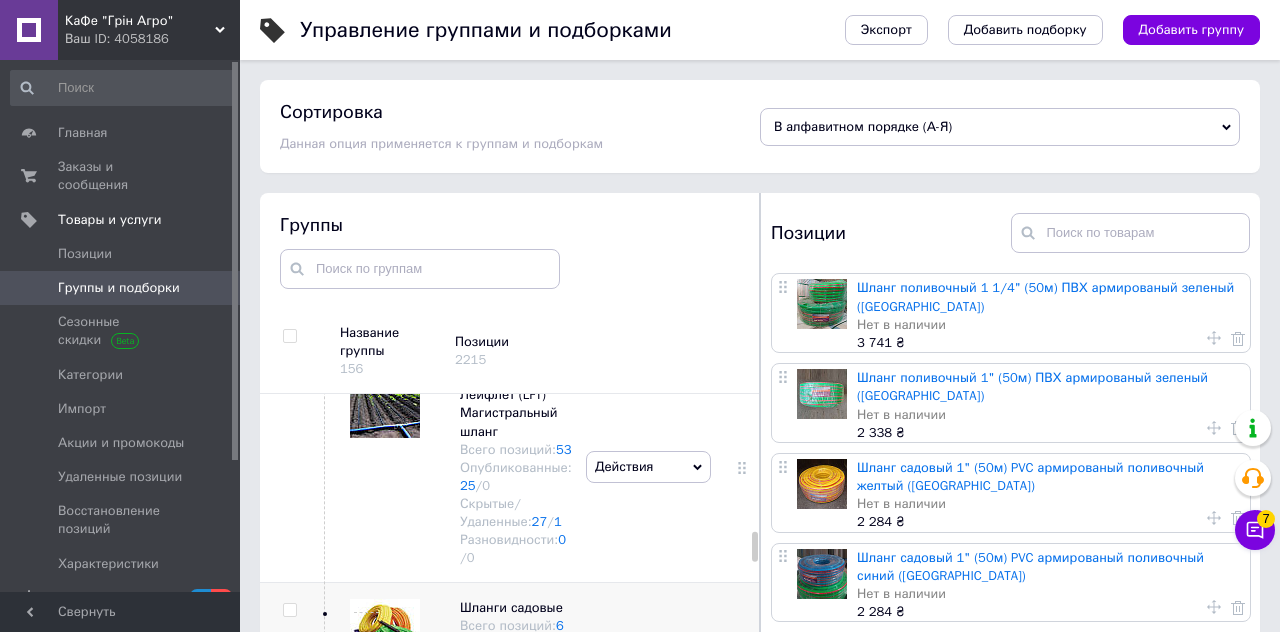 click on "Действия" at bounding box center [648, 671] 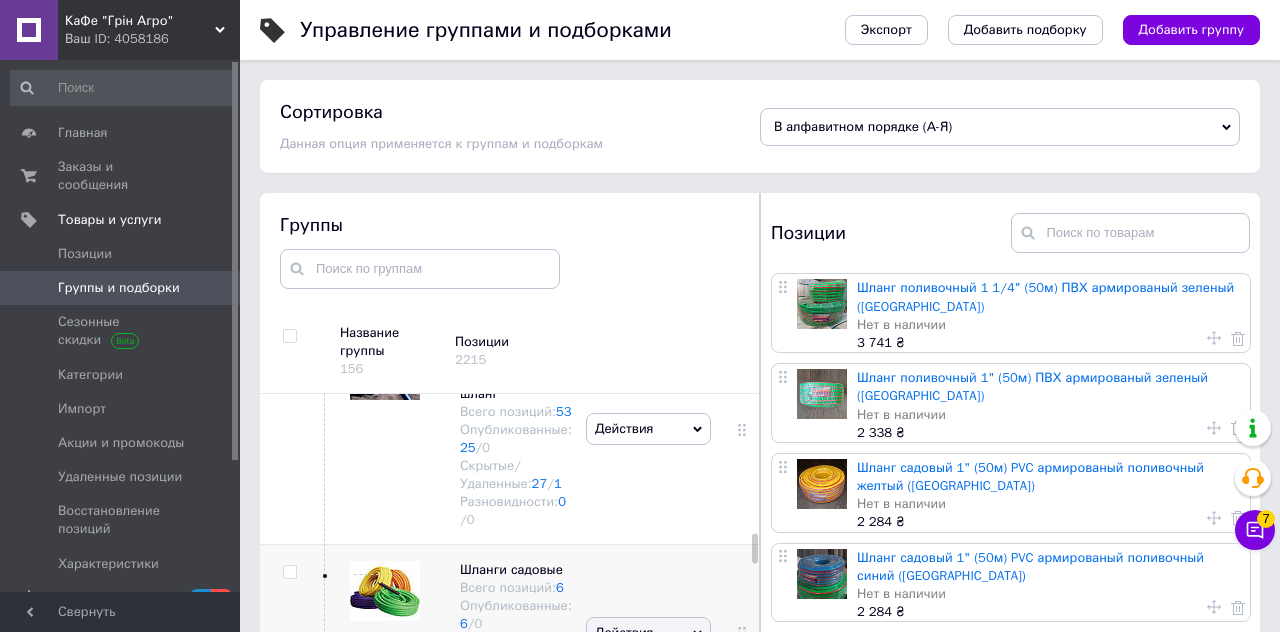 scroll, scrollTop: 2935, scrollLeft: 0, axis: vertical 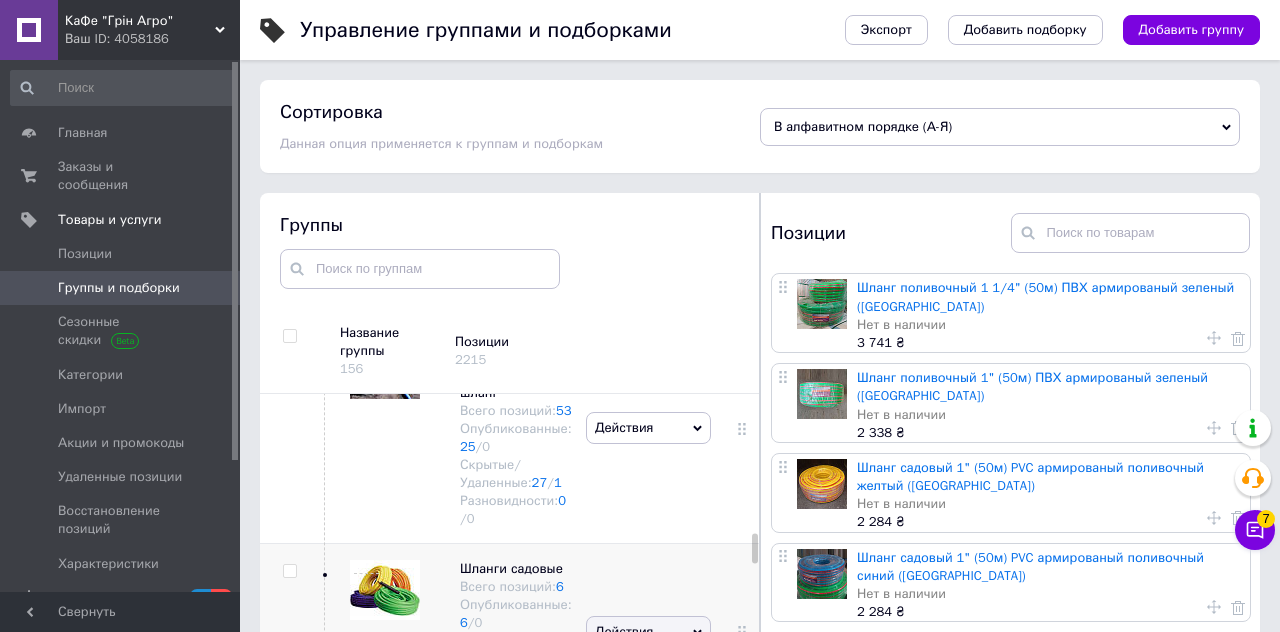 click on "Скрыть группу" at bounding box center [648, 670] 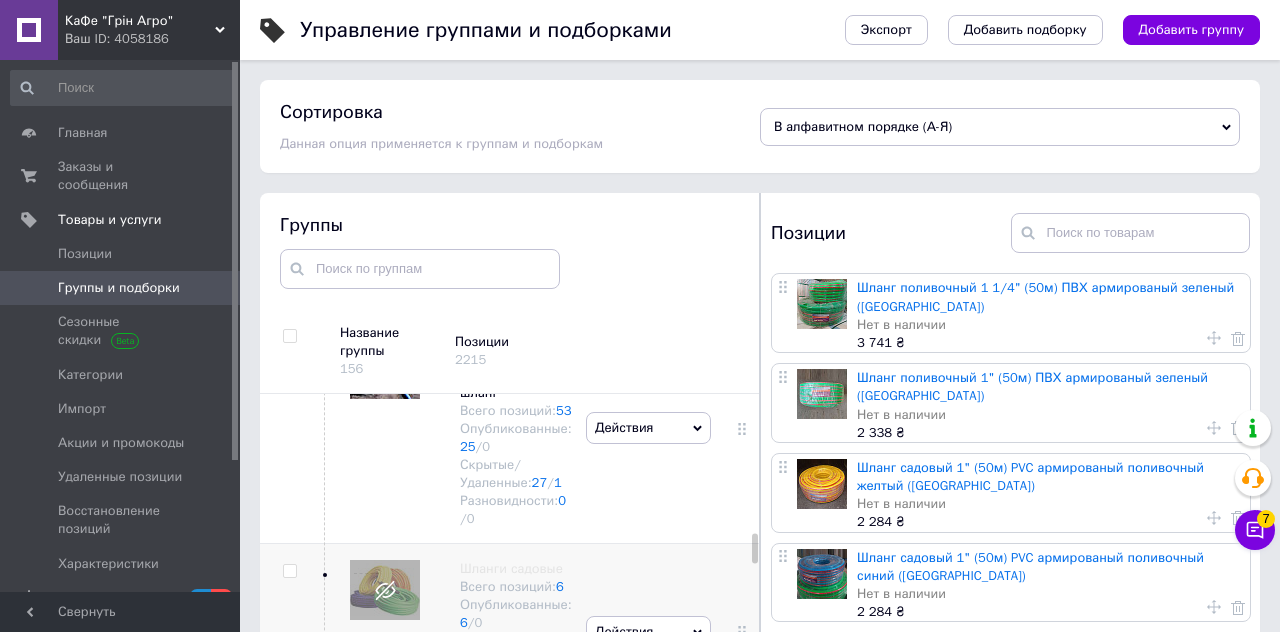click 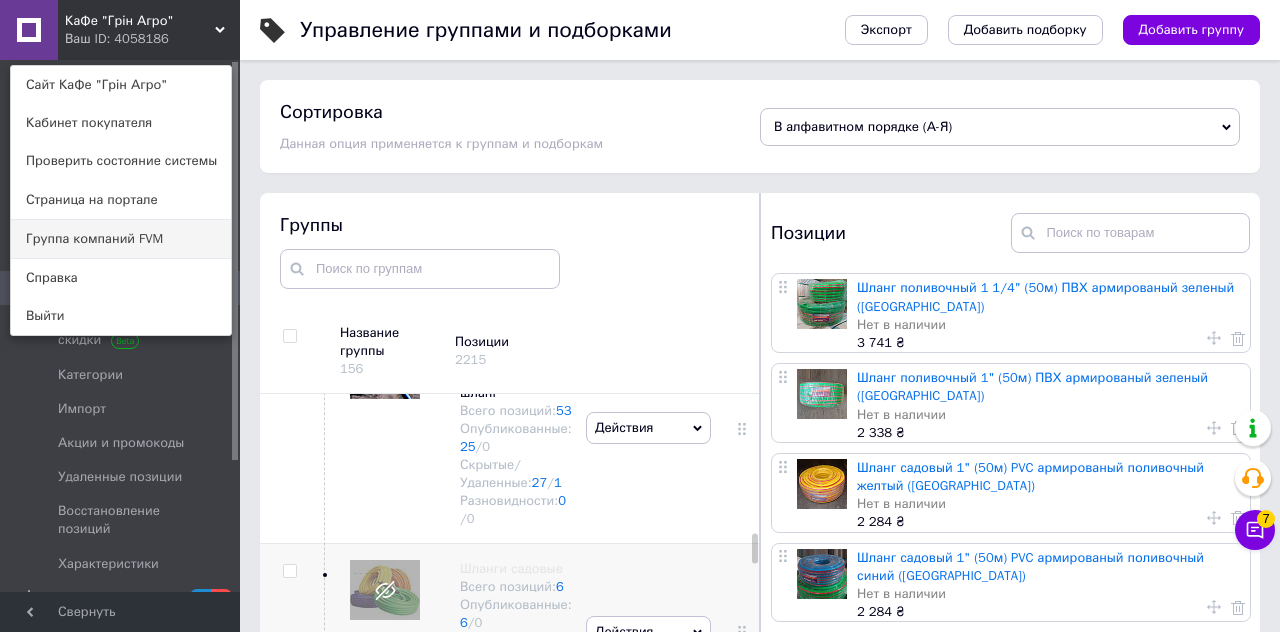 click on "Группа компаний FVM" at bounding box center (121, 239) 